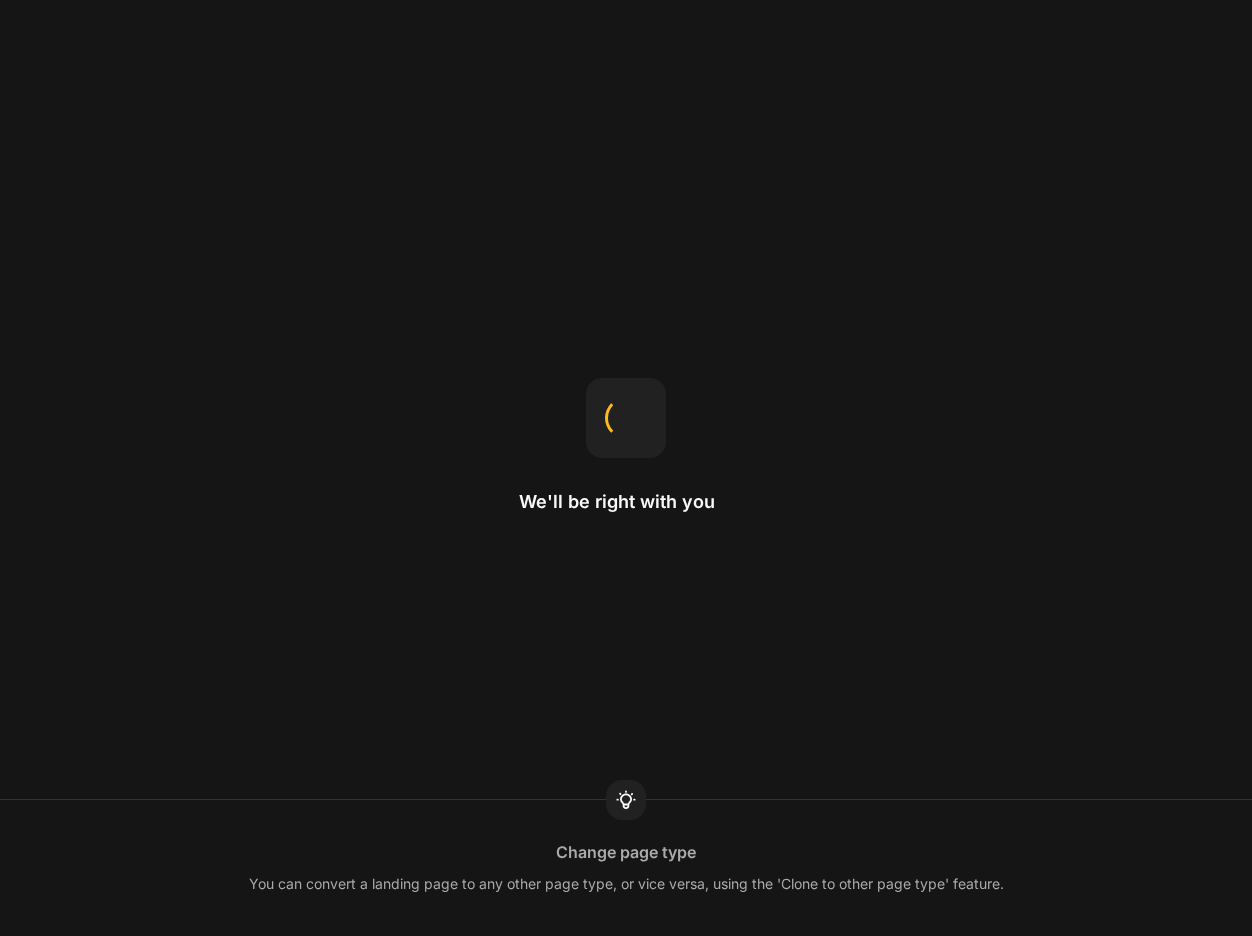 scroll, scrollTop: 0, scrollLeft: 0, axis: both 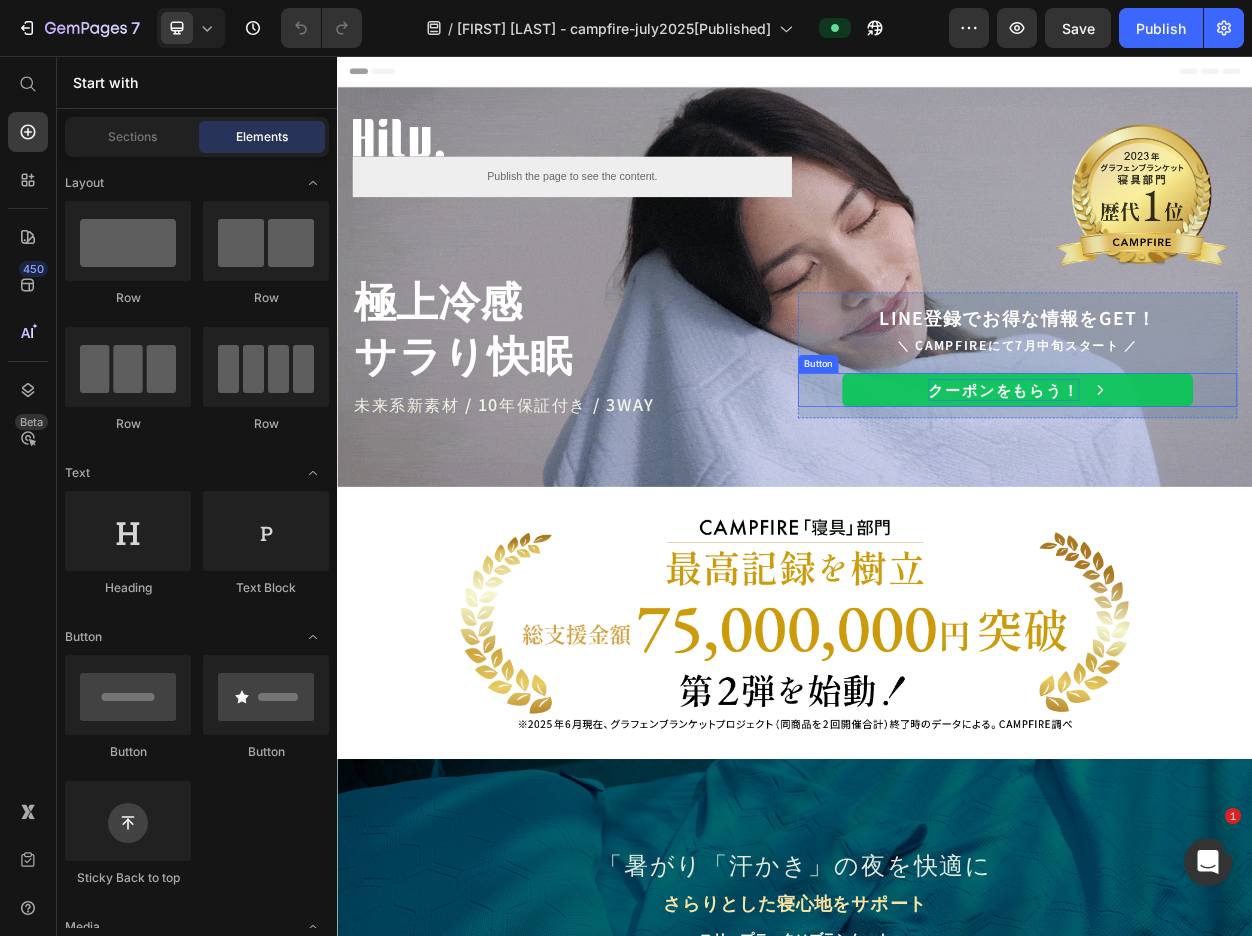 click on "クーポンをもらう！" at bounding box center (1211, 493) 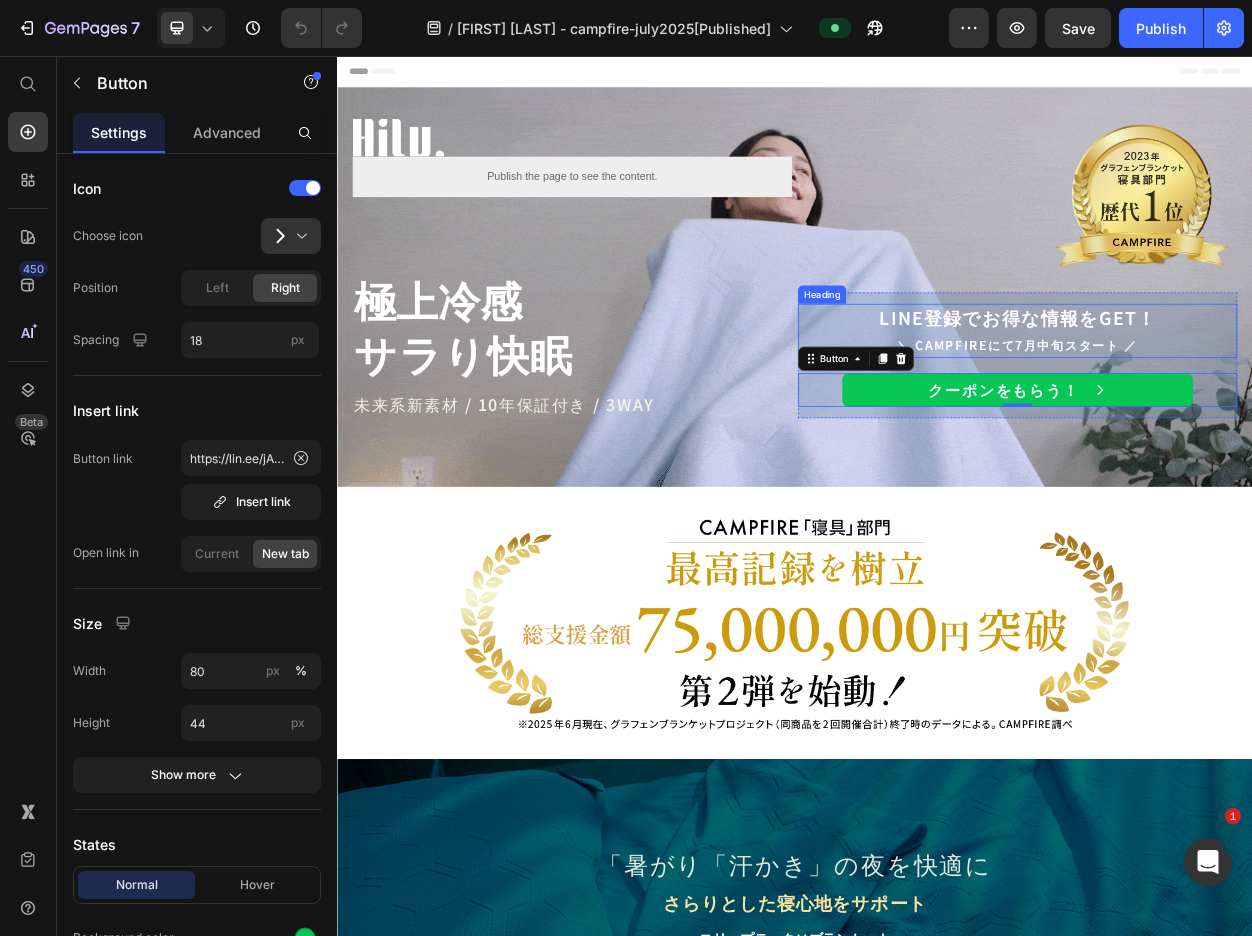 click on "LINE登録でお得な情報をGET！" at bounding box center (1229, 399) 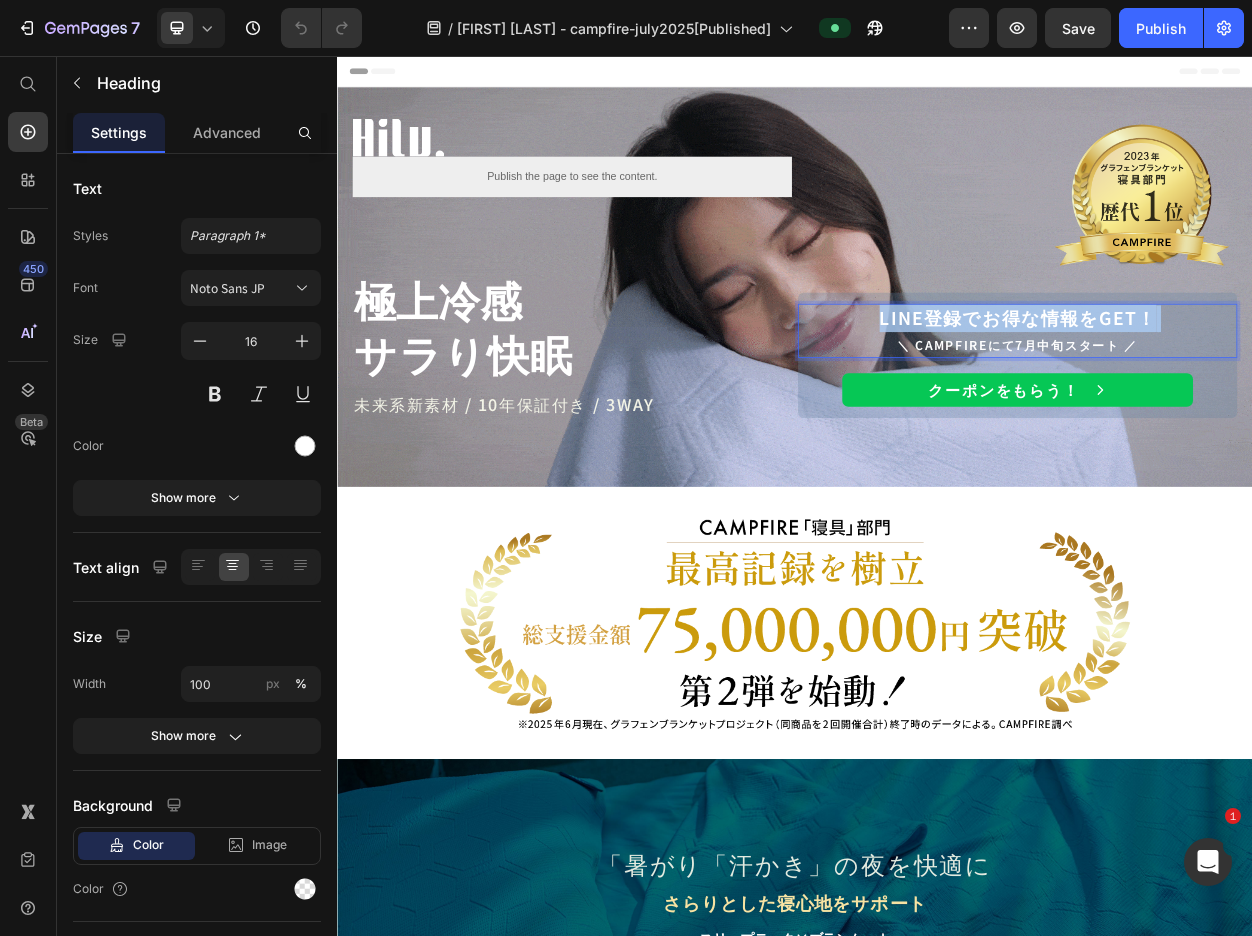 click on "LINE登録でお得な情報をGET！" at bounding box center (1229, 399) 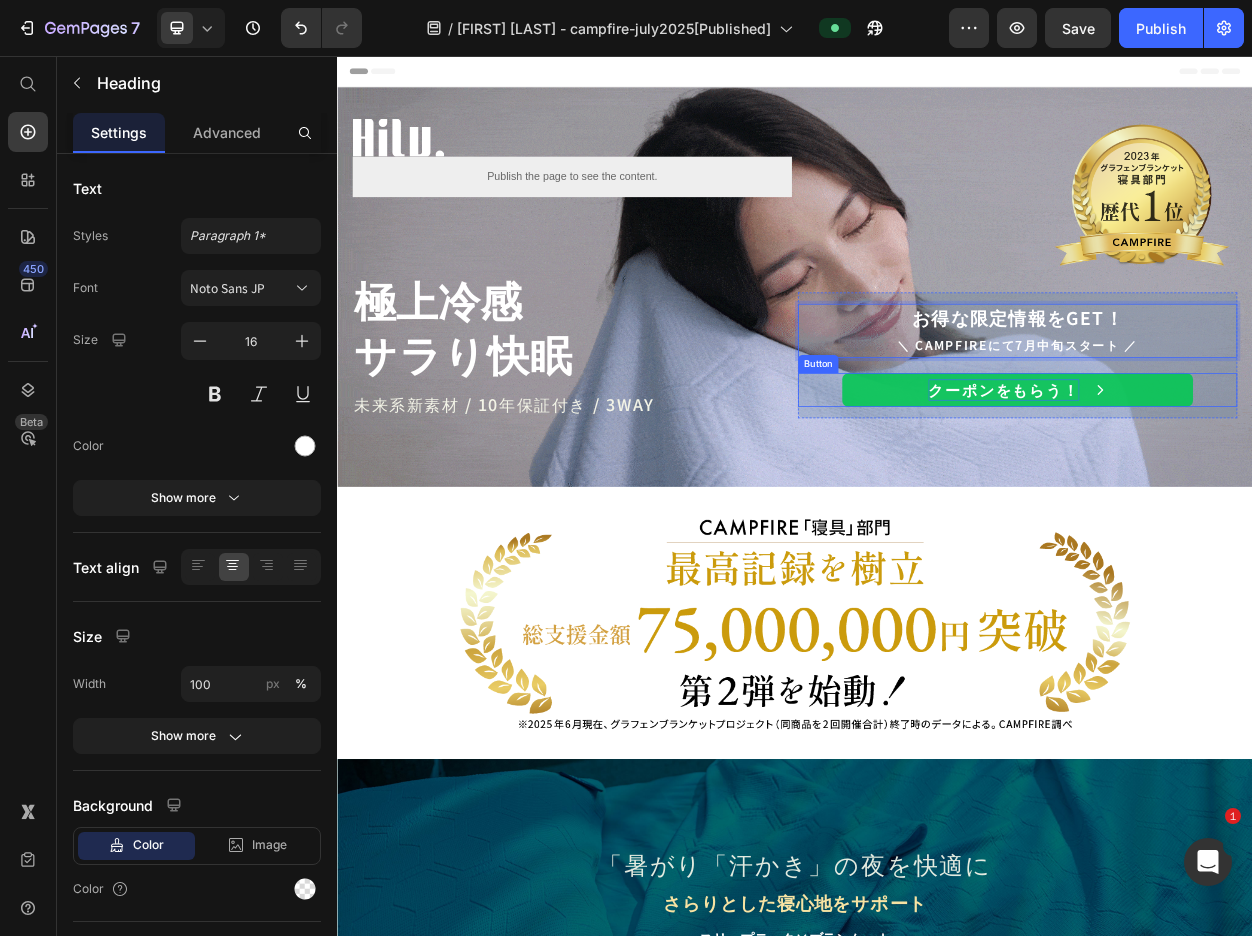 click on "クーポンをもらう！" at bounding box center (1211, 493) 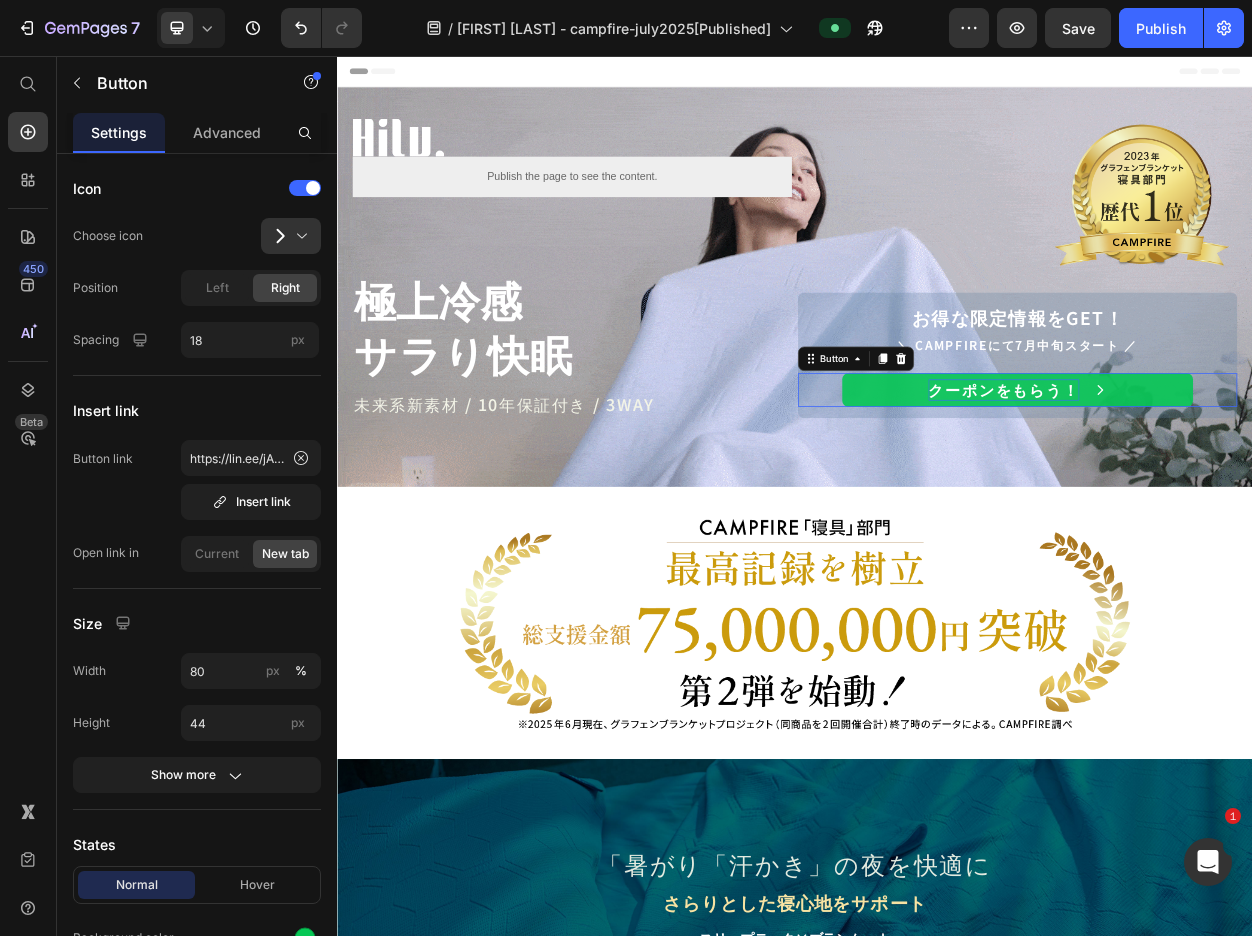 click on "クーポンをもらう！" at bounding box center [1211, 493] 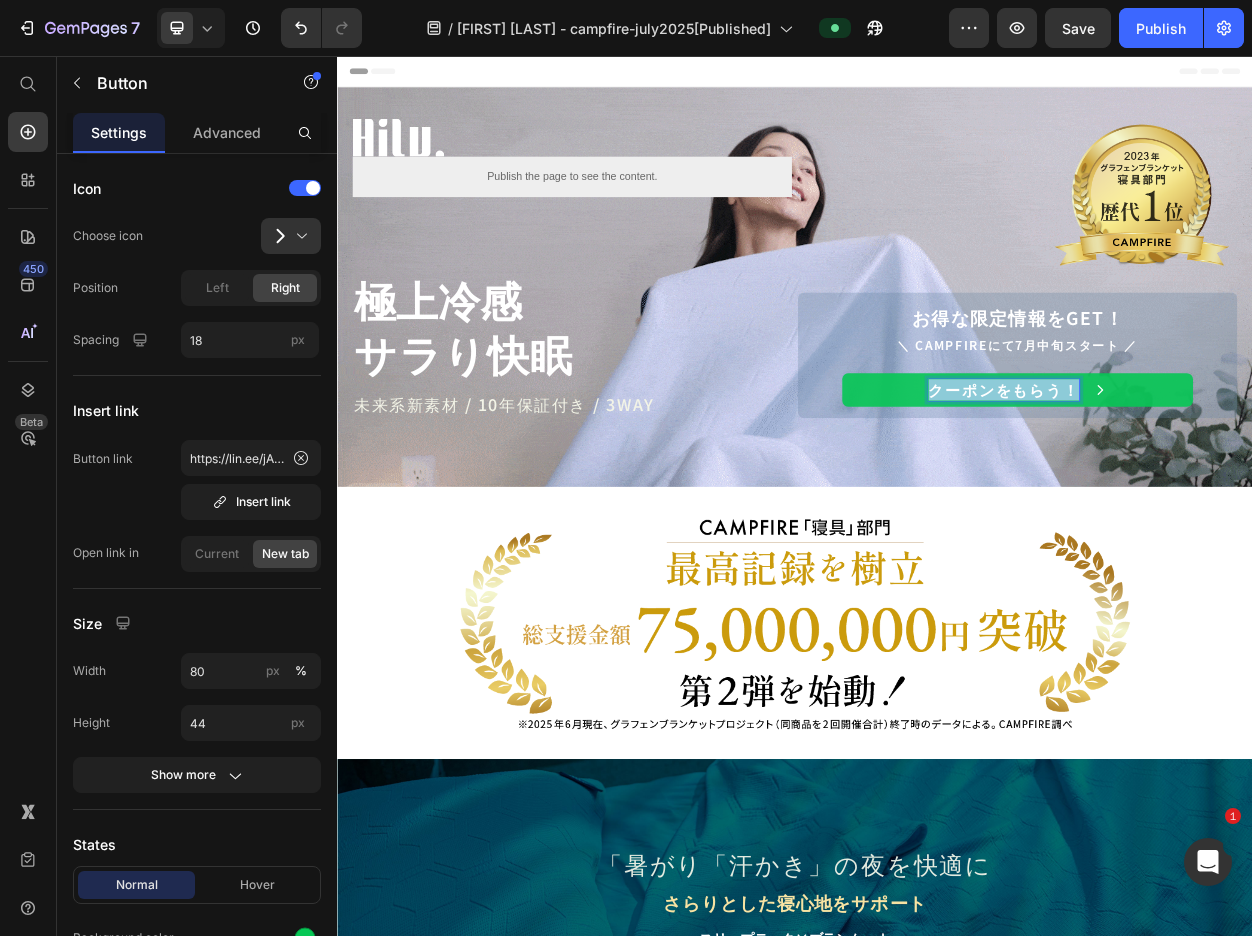 click on "クーポンをもらう！" at bounding box center (1211, 493) 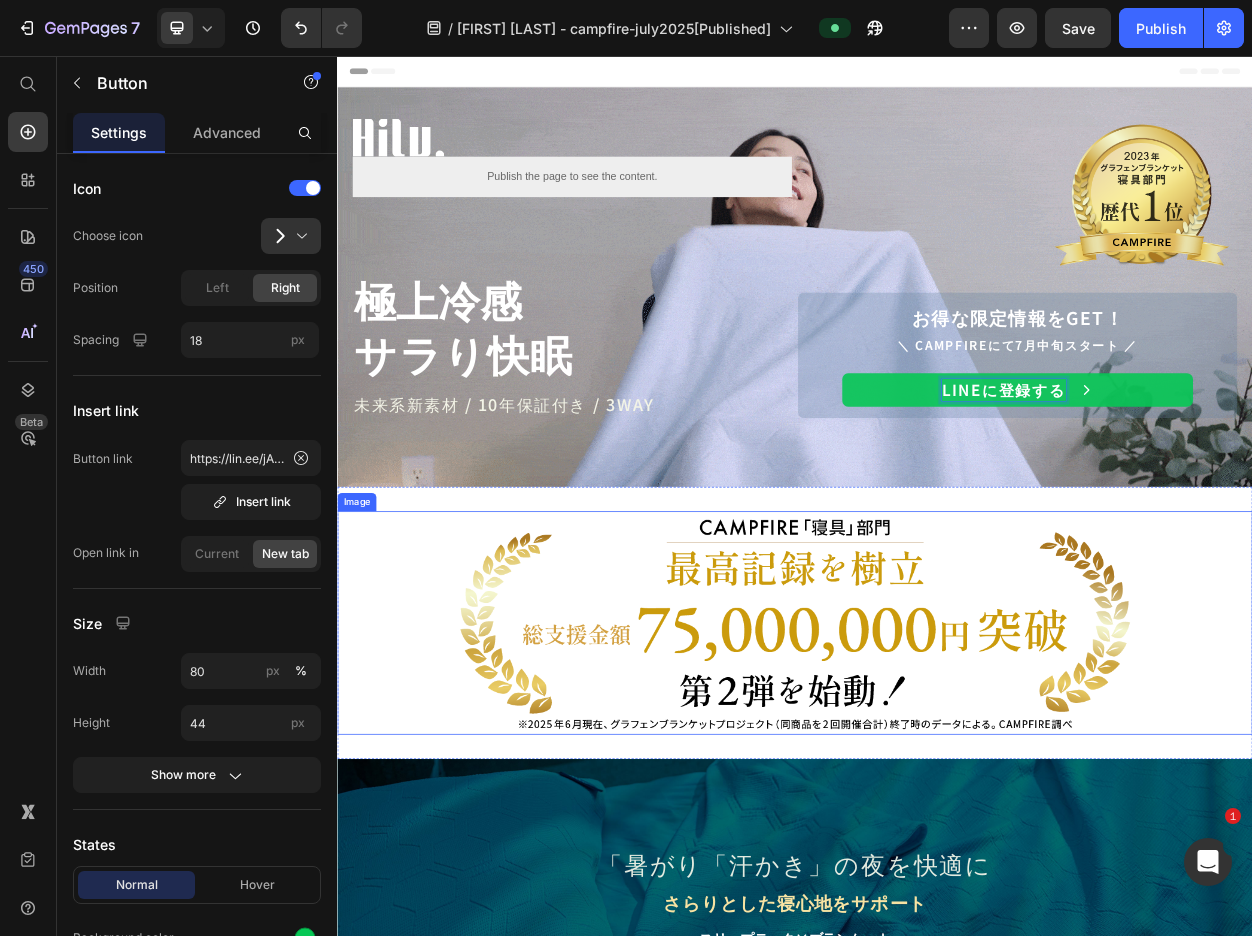 click at bounding box center [937, 799] 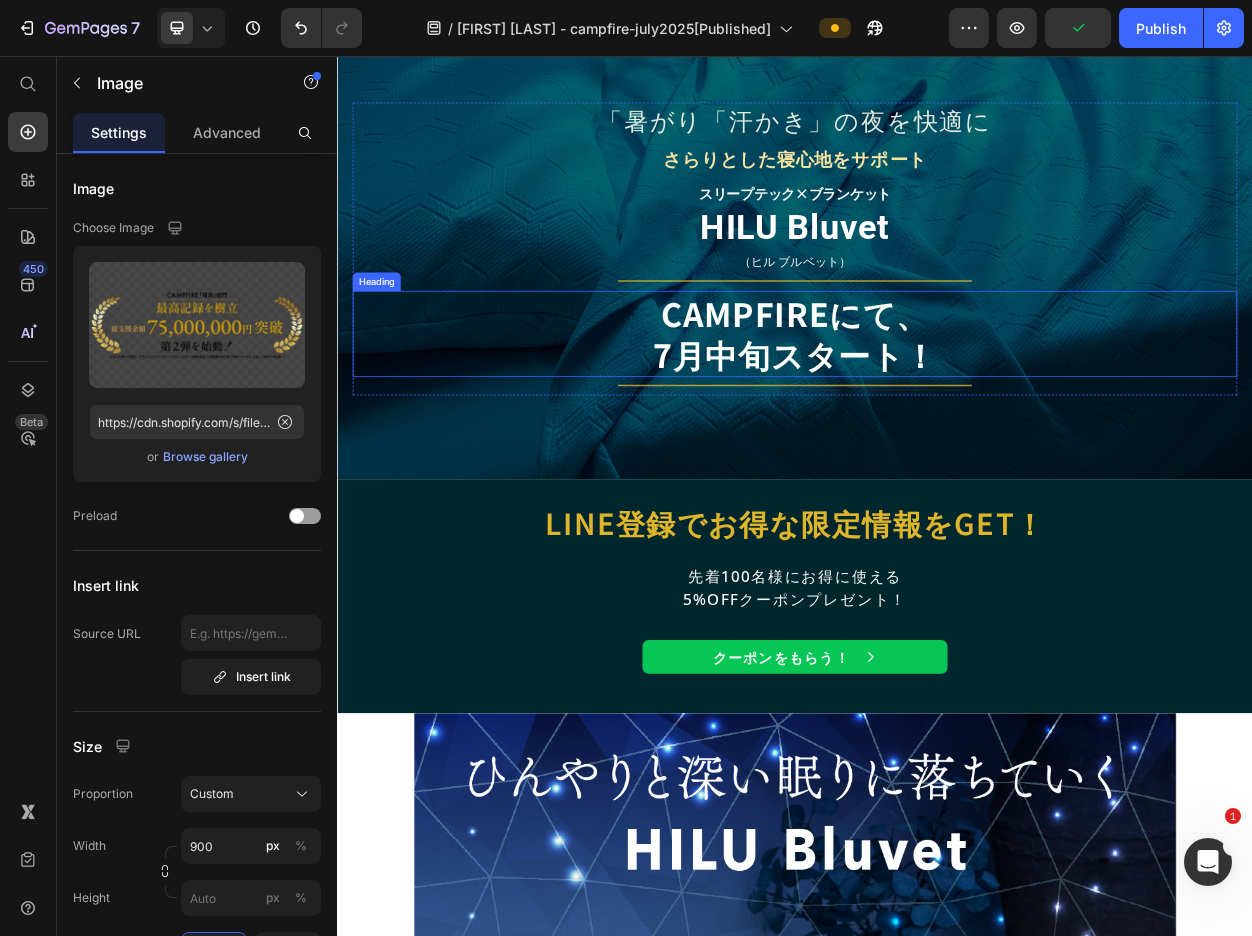 scroll, scrollTop: 1041, scrollLeft: 0, axis: vertical 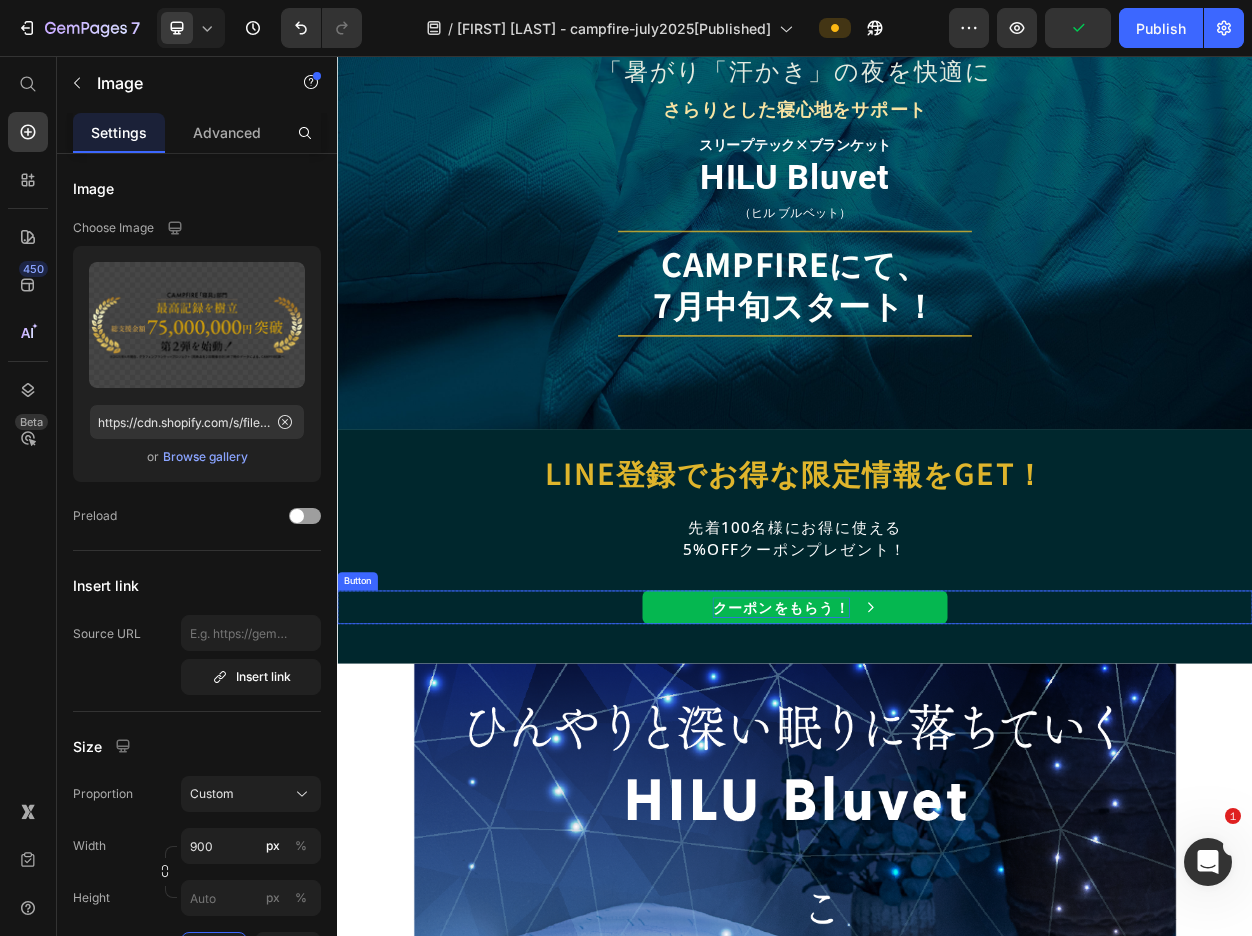 click on "クーポンをもらう！" at bounding box center (919, 779) 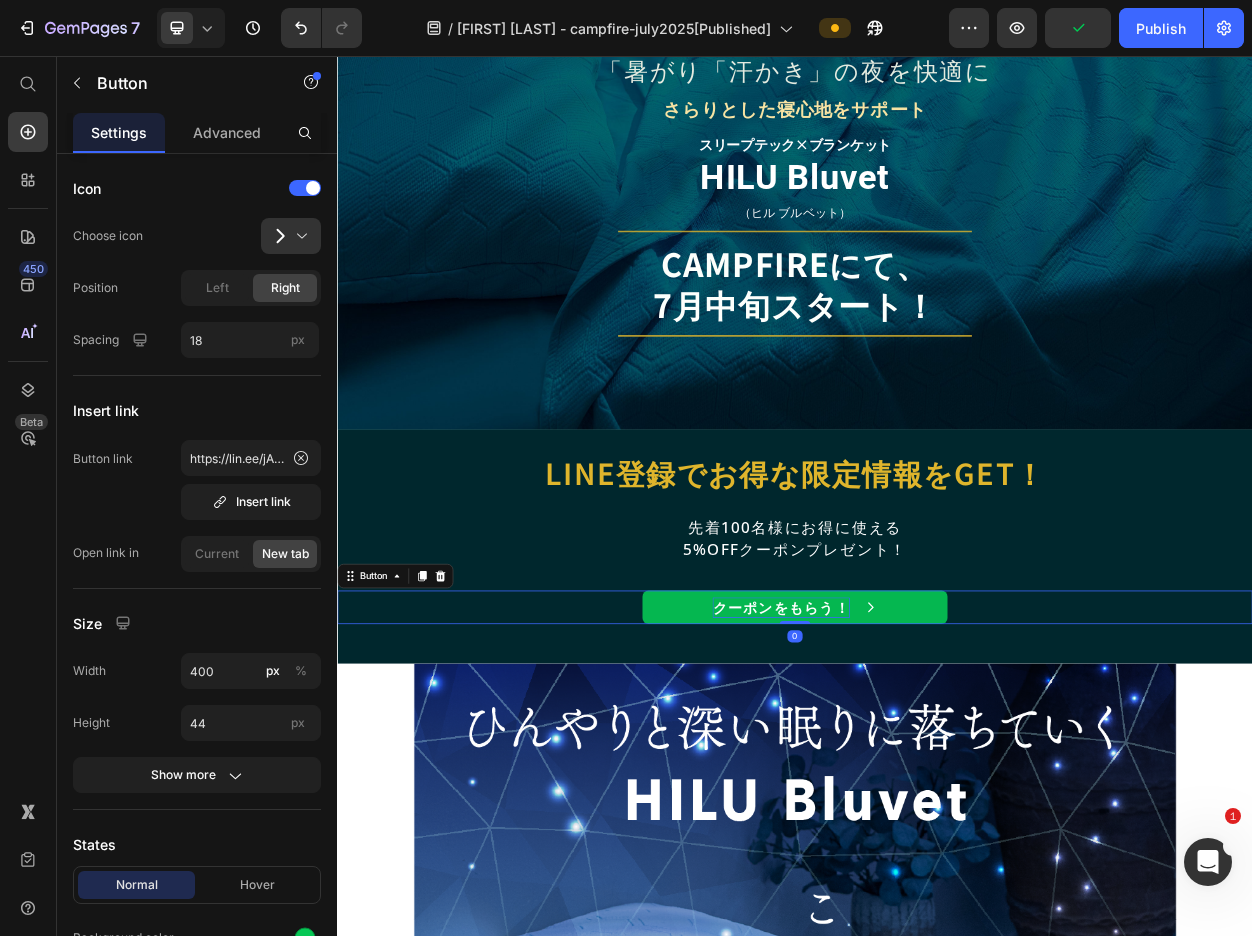 click on "クーポンをもらう！" at bounding box center (919, 779) 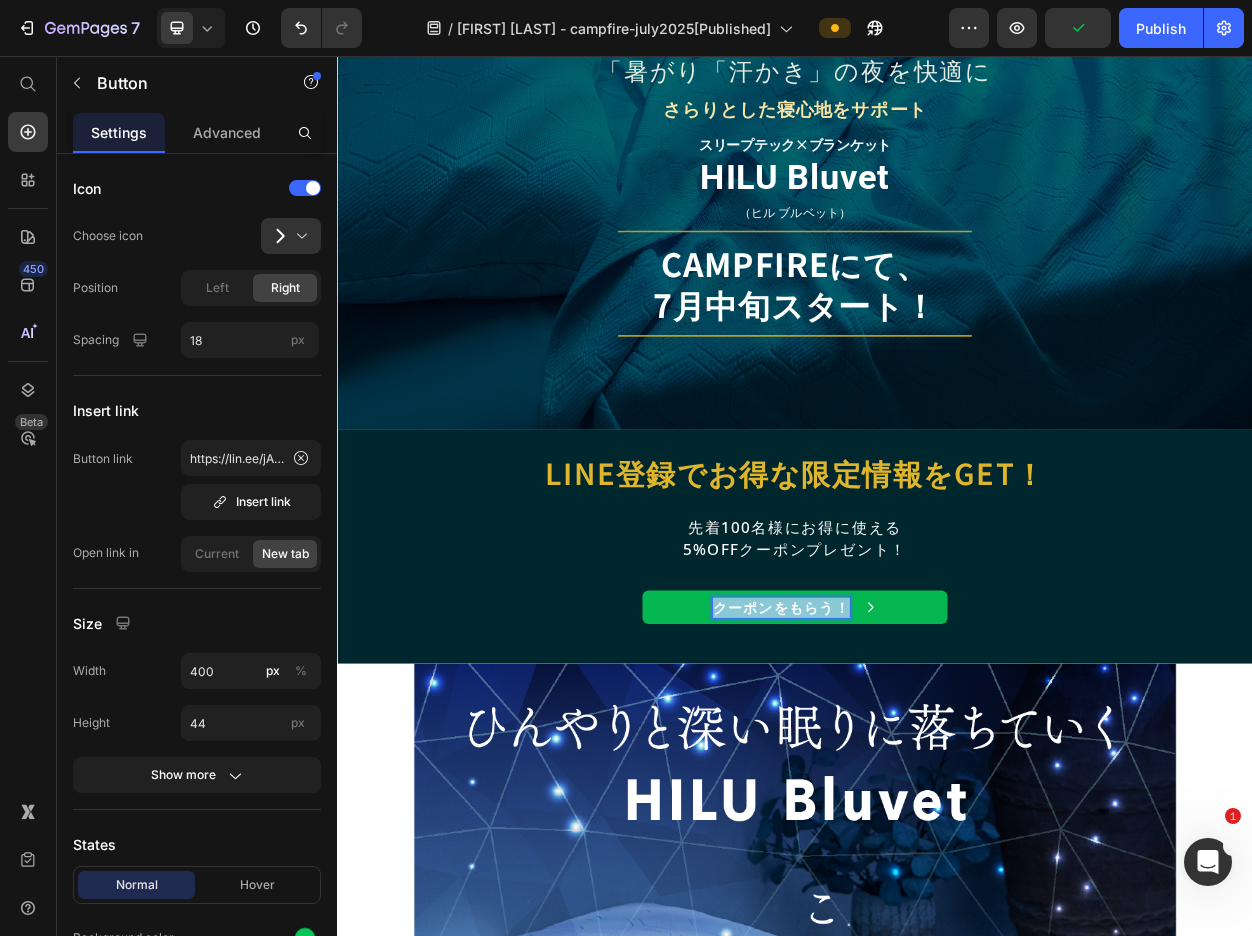click on "クーポンをもらう！" at bounding box center (919, 779) 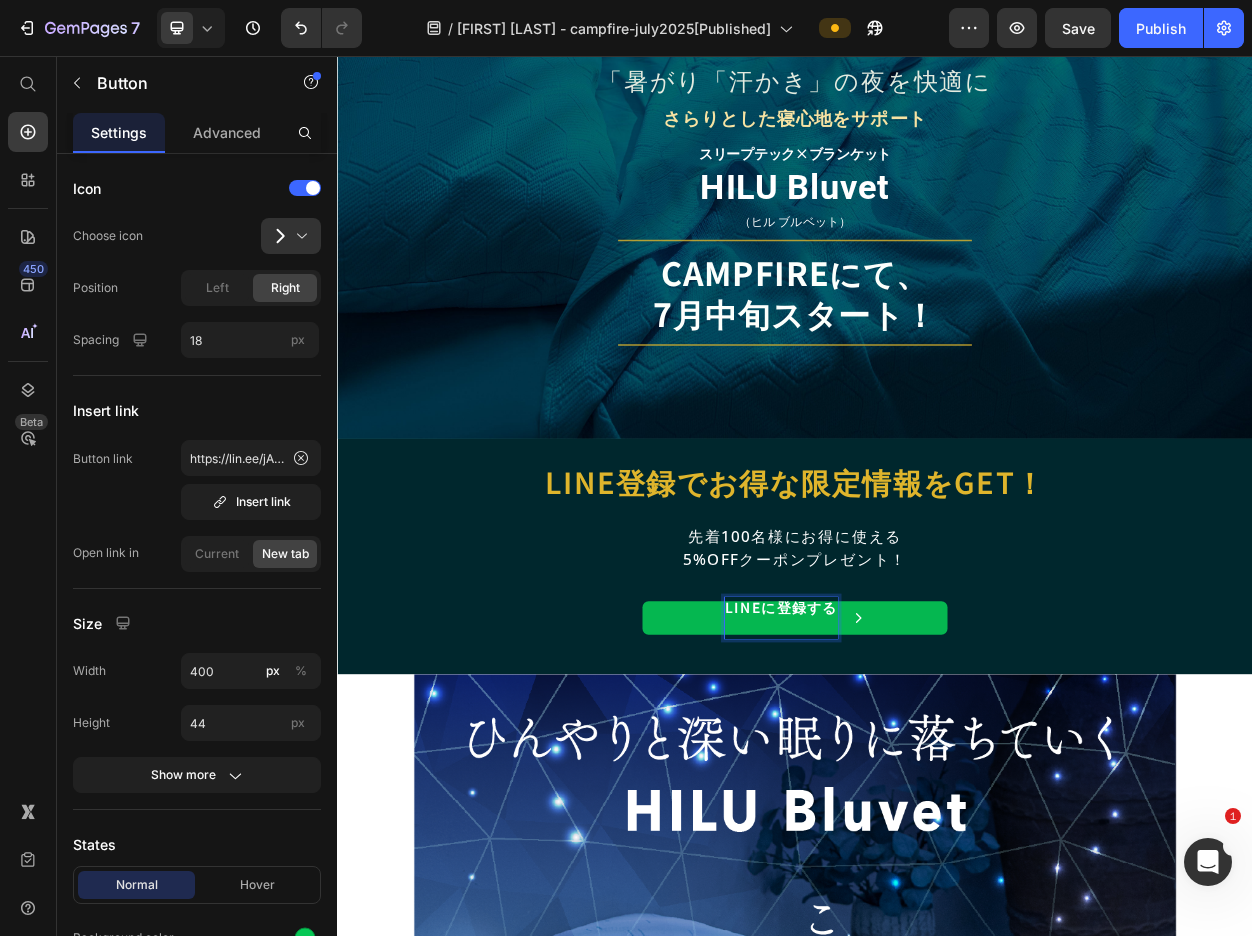 scroll, scrollTop: 1041, scrollLeft: 0, axis: vertical 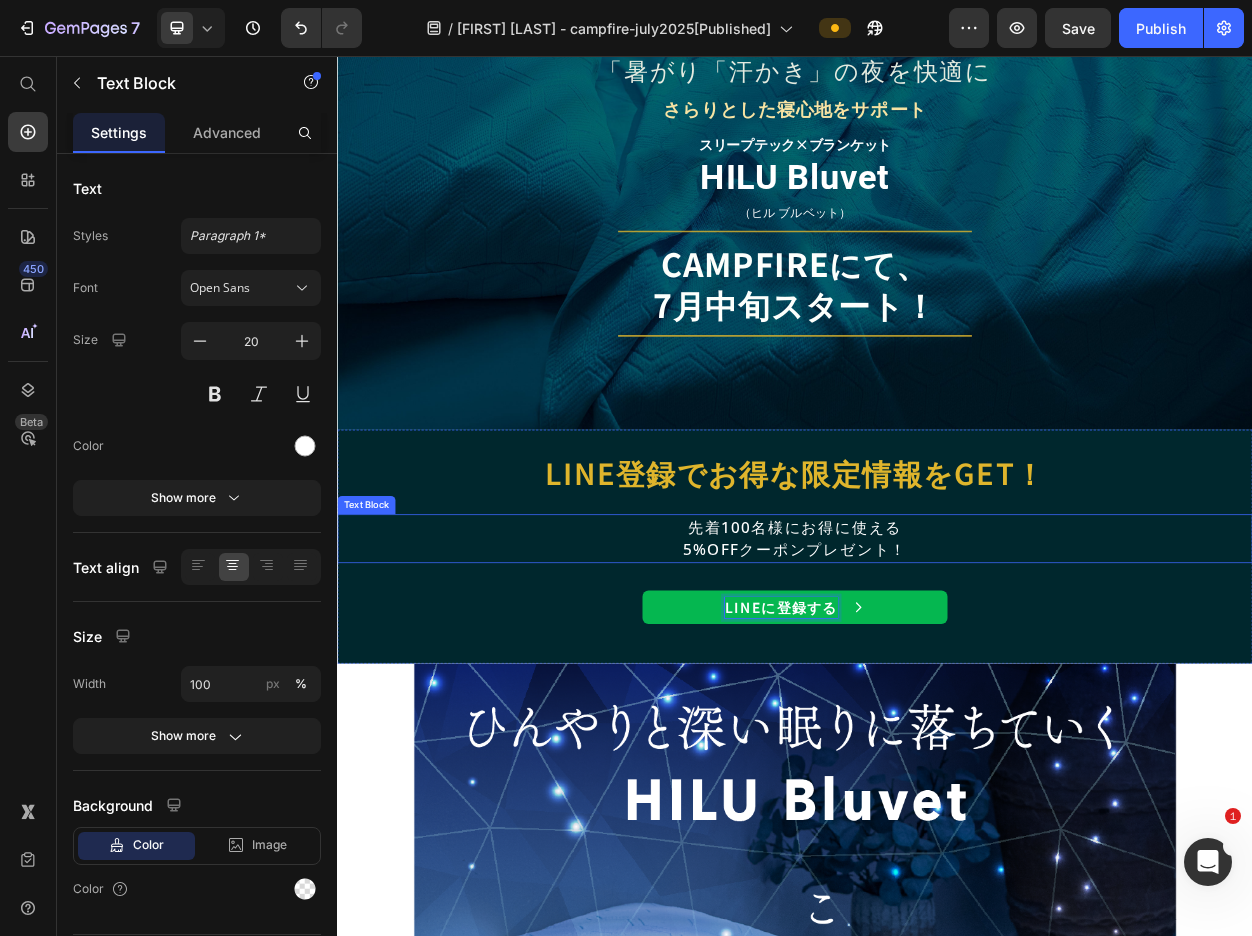 click on "先着100名様にお得に使える 5%OFFクーポンプレゼント！" at bounding box center (937, 689) 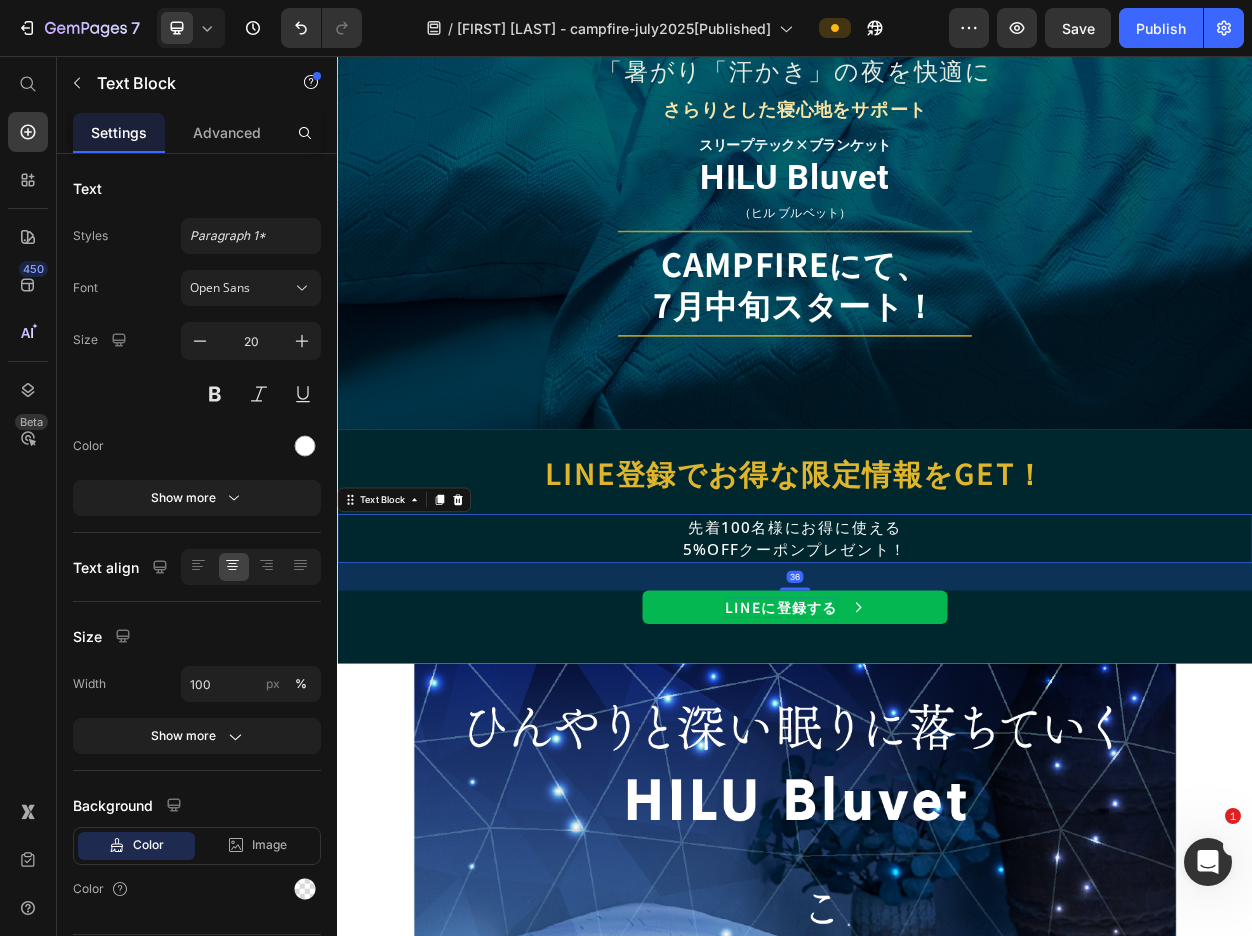 click on "先着100名様にお得に使える 5%OFFクーポンプレゼント！" at bounding box center (937, 689) 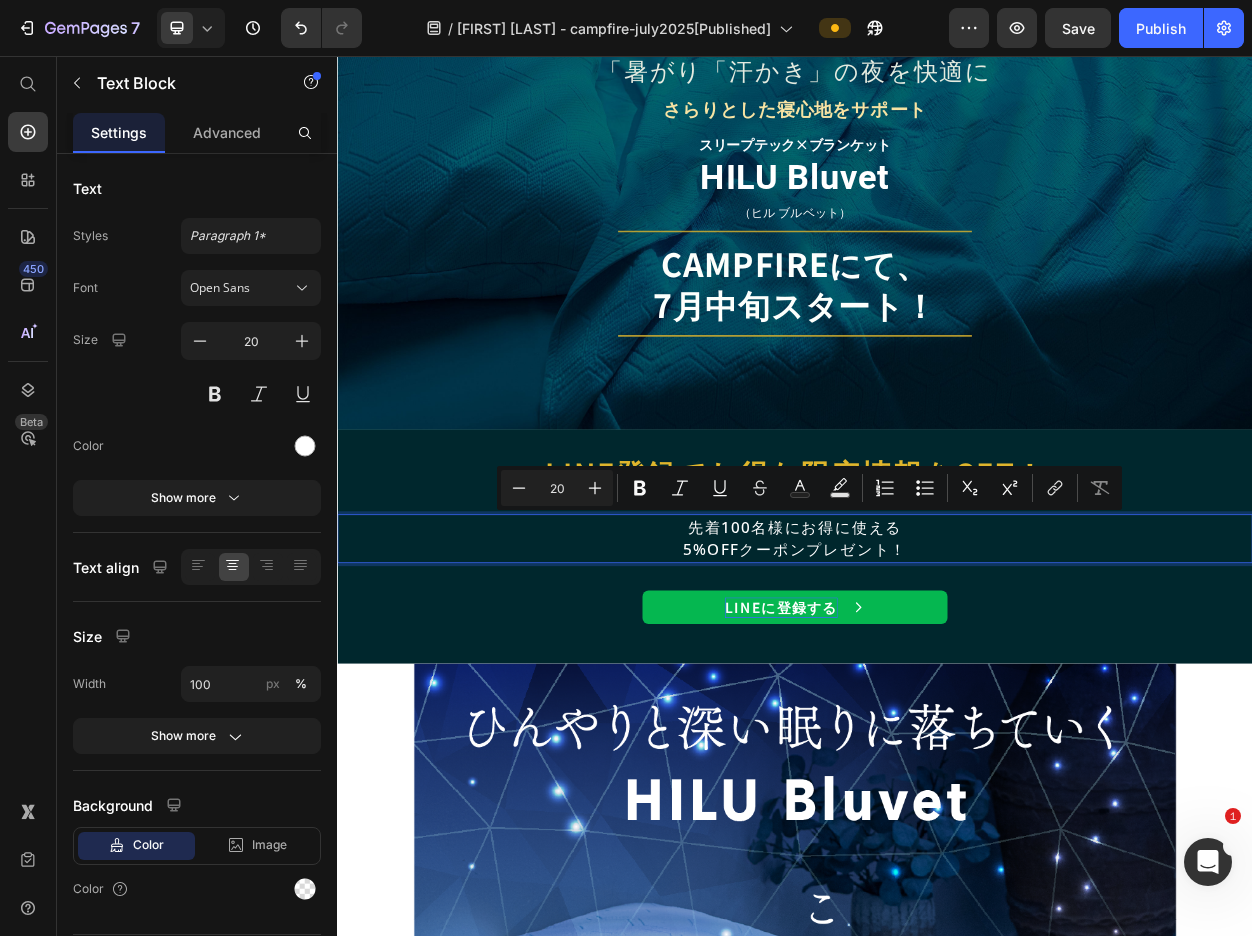 click on "先着100名様にお得に使える 5%OFFクーポンプレゼント！" at bounding box center (937, 689) 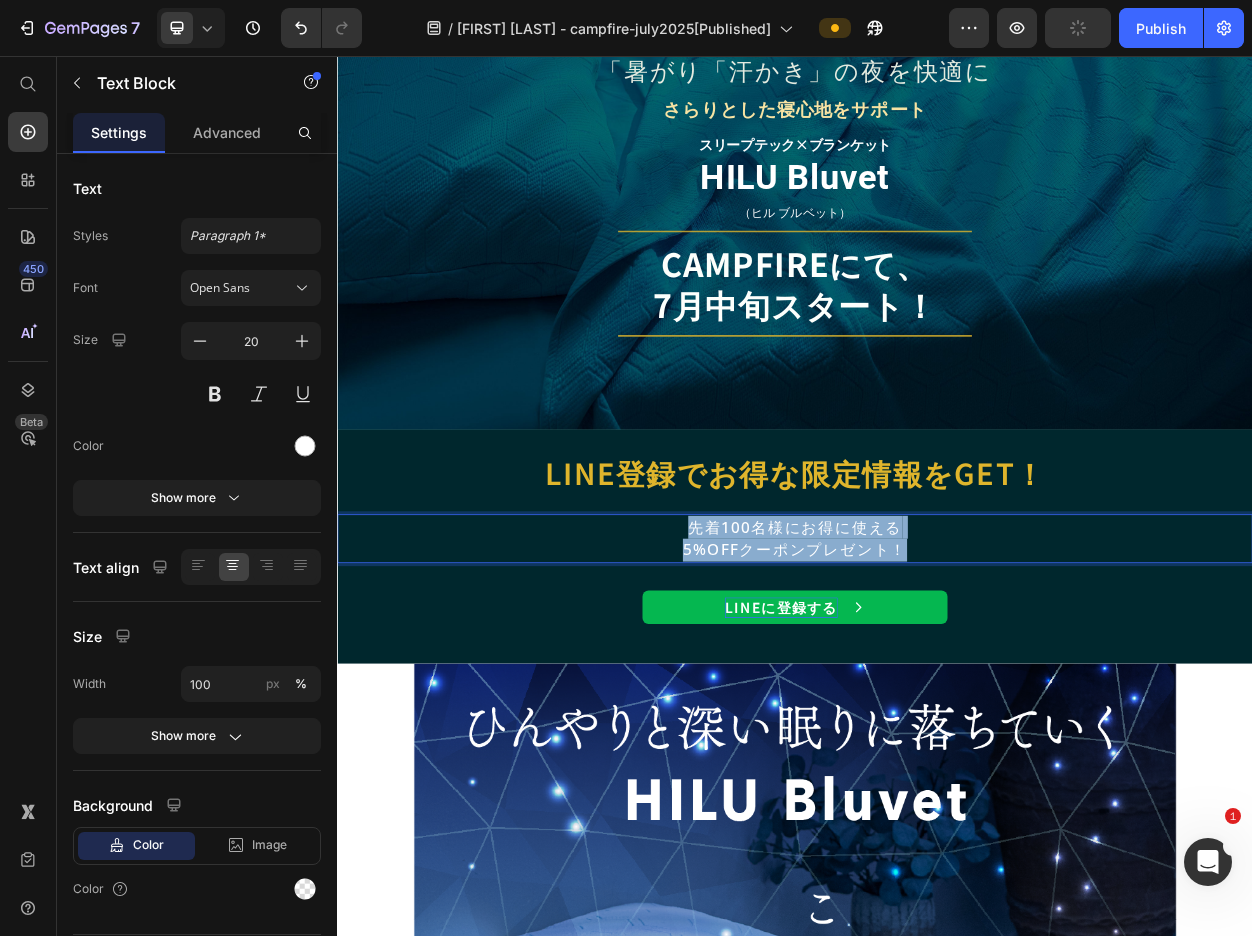 drag, startPoint x: 849, startPoint y: 674, endPoint x: 1078, endPoint y: 704, distance: 230.95671 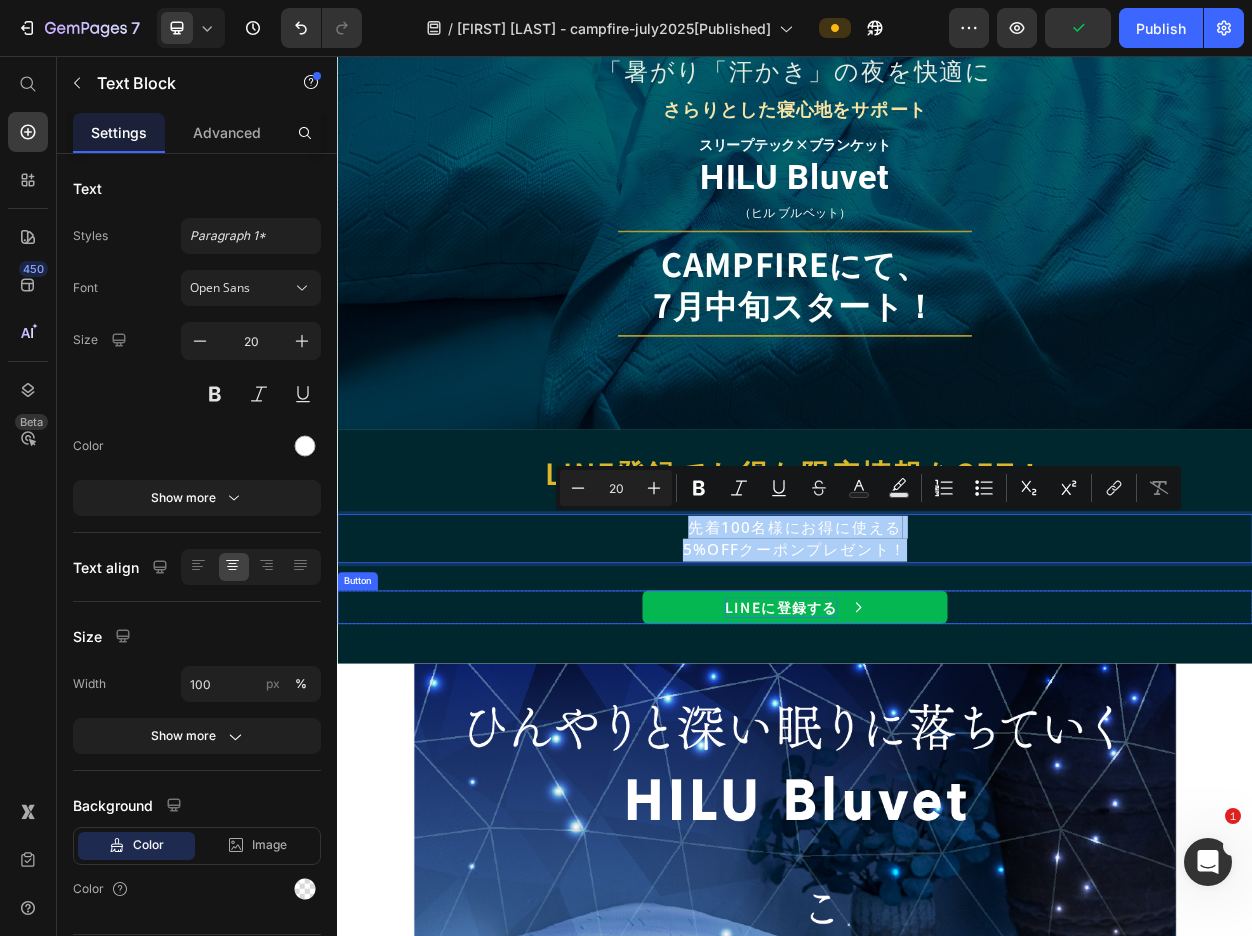 click on "LINEに登録する Button" at bounding box center (937, 779) 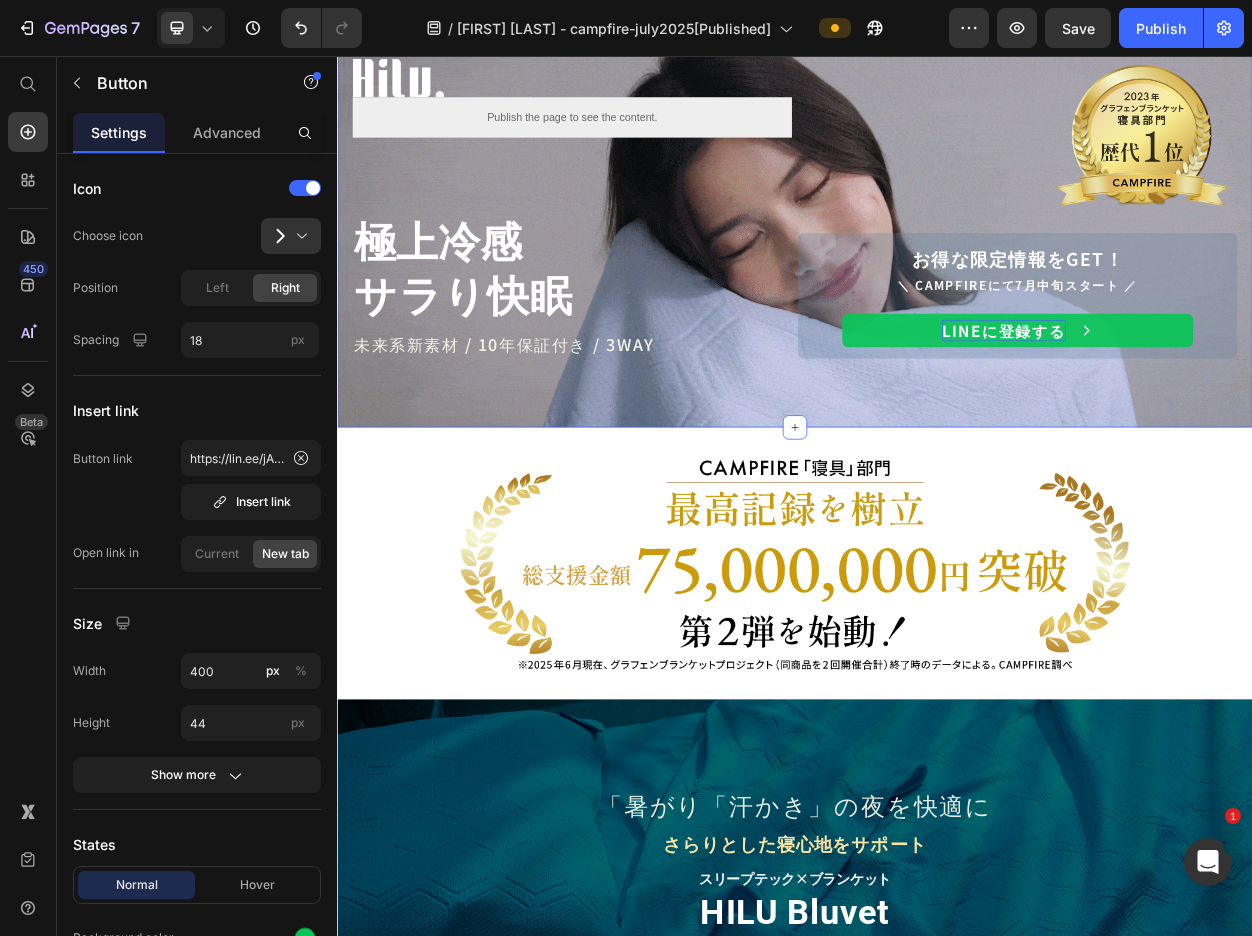 scroll, scrollTop: 69, scrollLeft: 0, axis: vertical 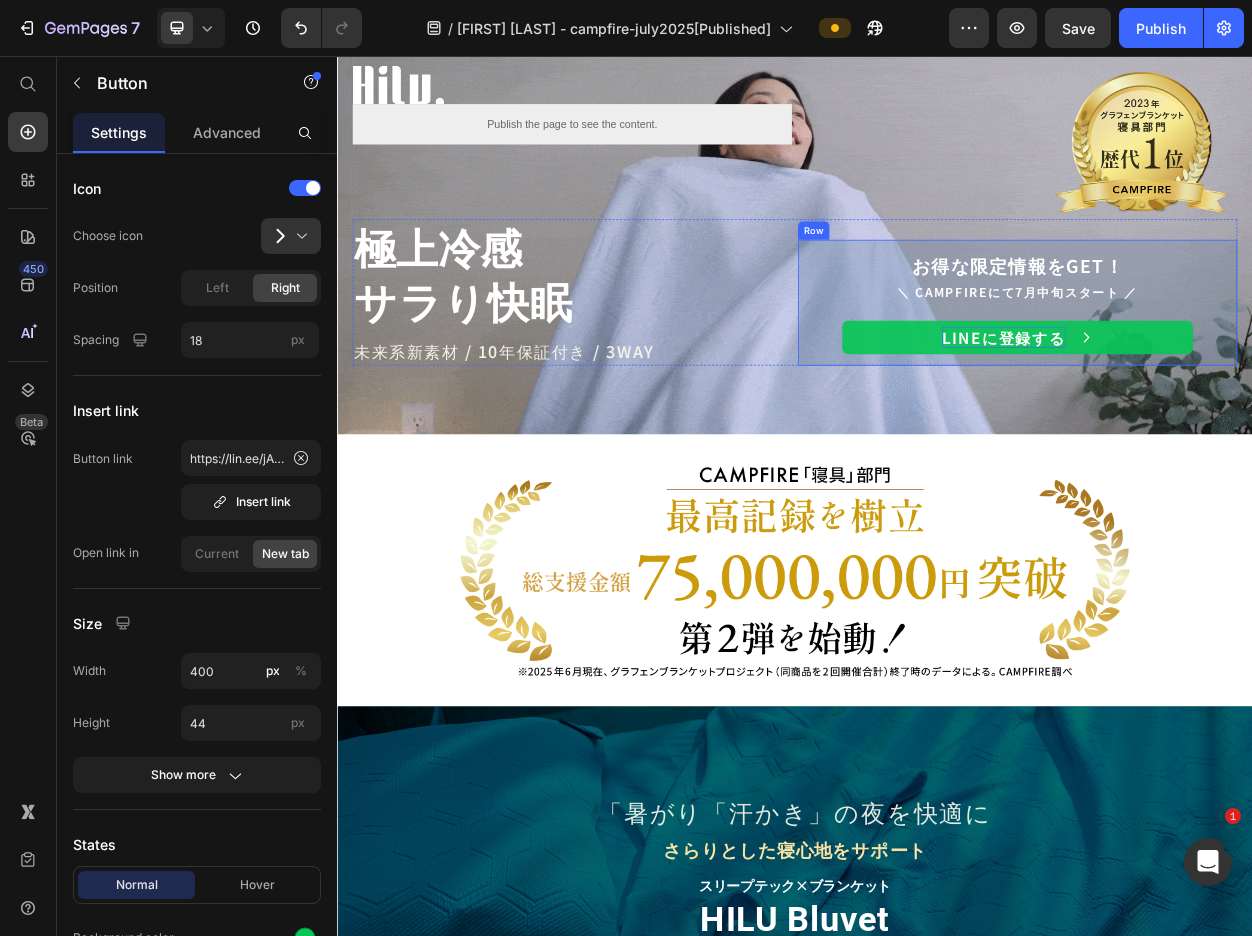 click on "⁠⁠⁠⁠⁠⁠⁠ お得な限定情報をGET！ ＼ CAMPFIREにて7月中旬スタート ／" at bounding box center (1229, 347) 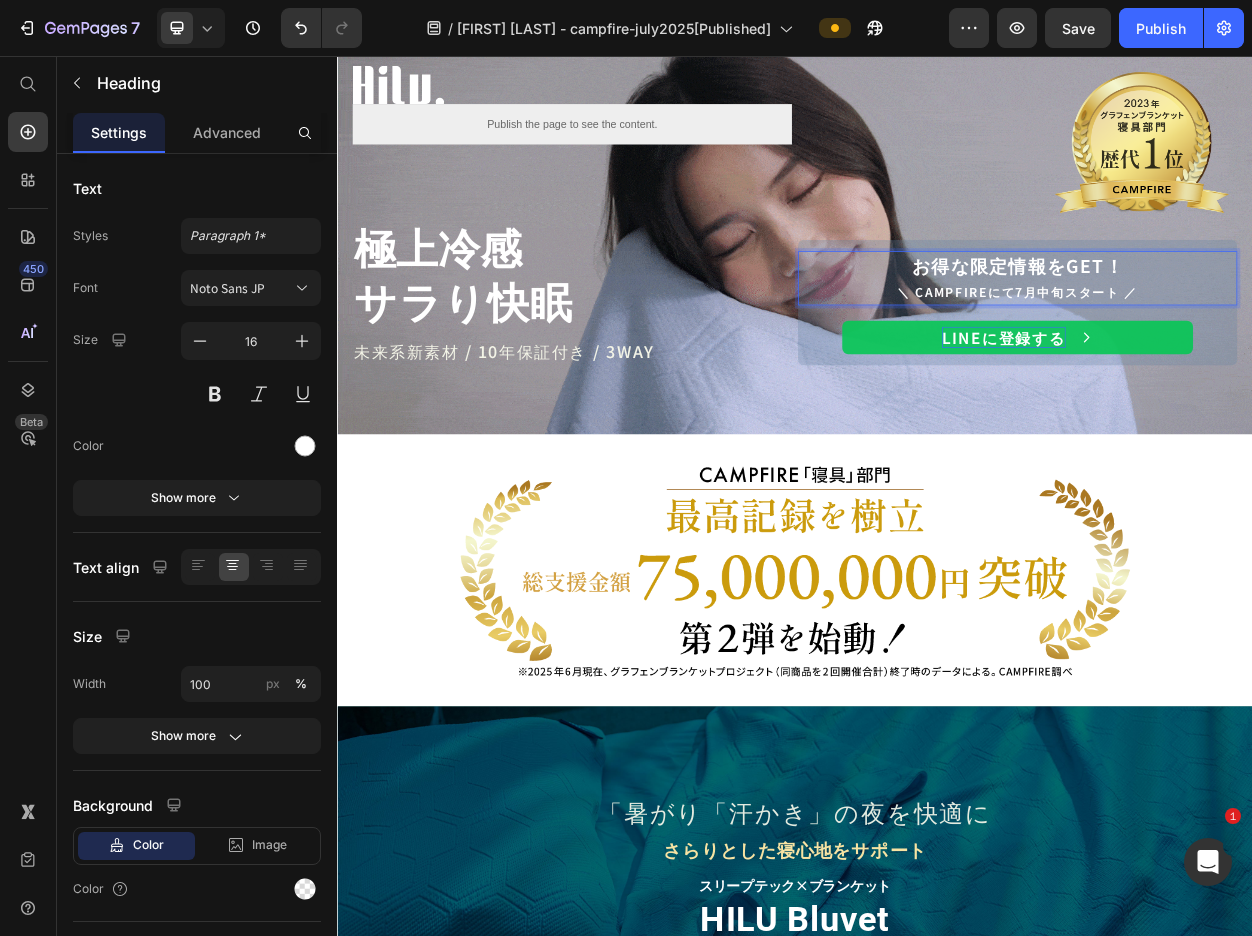 click on "お得な限定情報をGET！ ＼ CAMPFIREにて7月中旬スタート ／" at bounding box center (1229, 347) 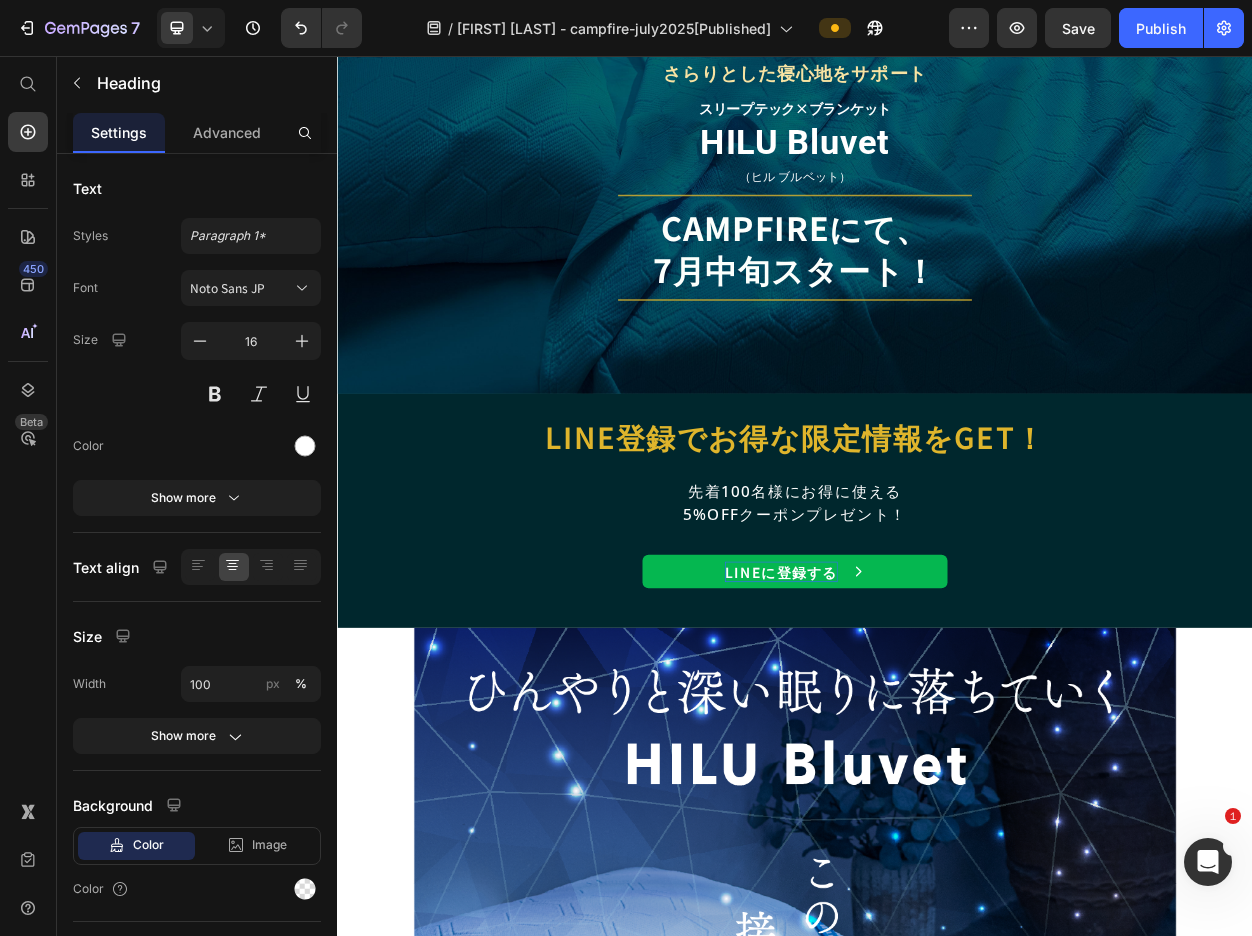 scroll, scrollTop: 1095, scrollLeft: 0, axis: vertical 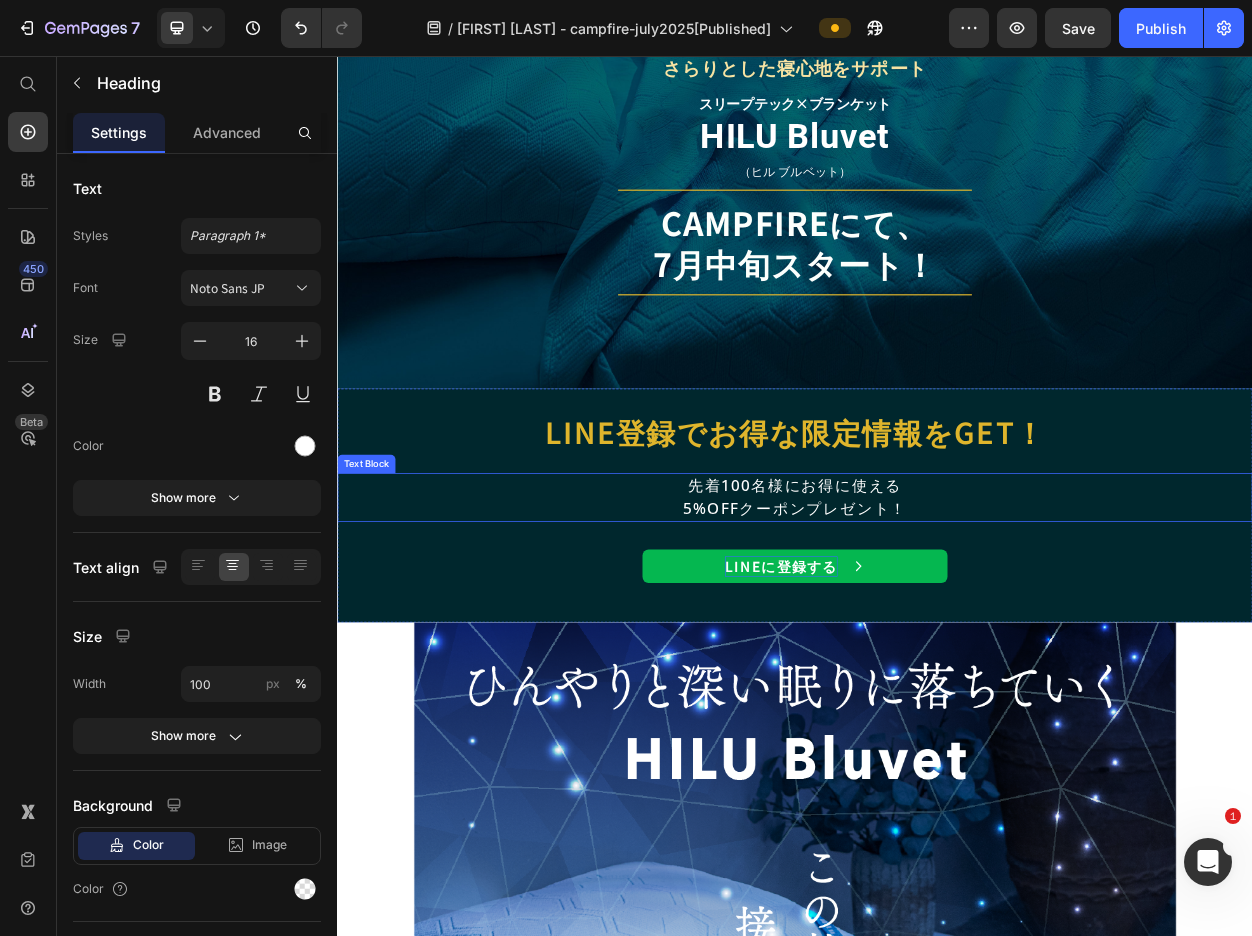 click on "先着100名様にお得に使える 5%OFFクーポンプレゼント！" at bounding box center (937, 635) 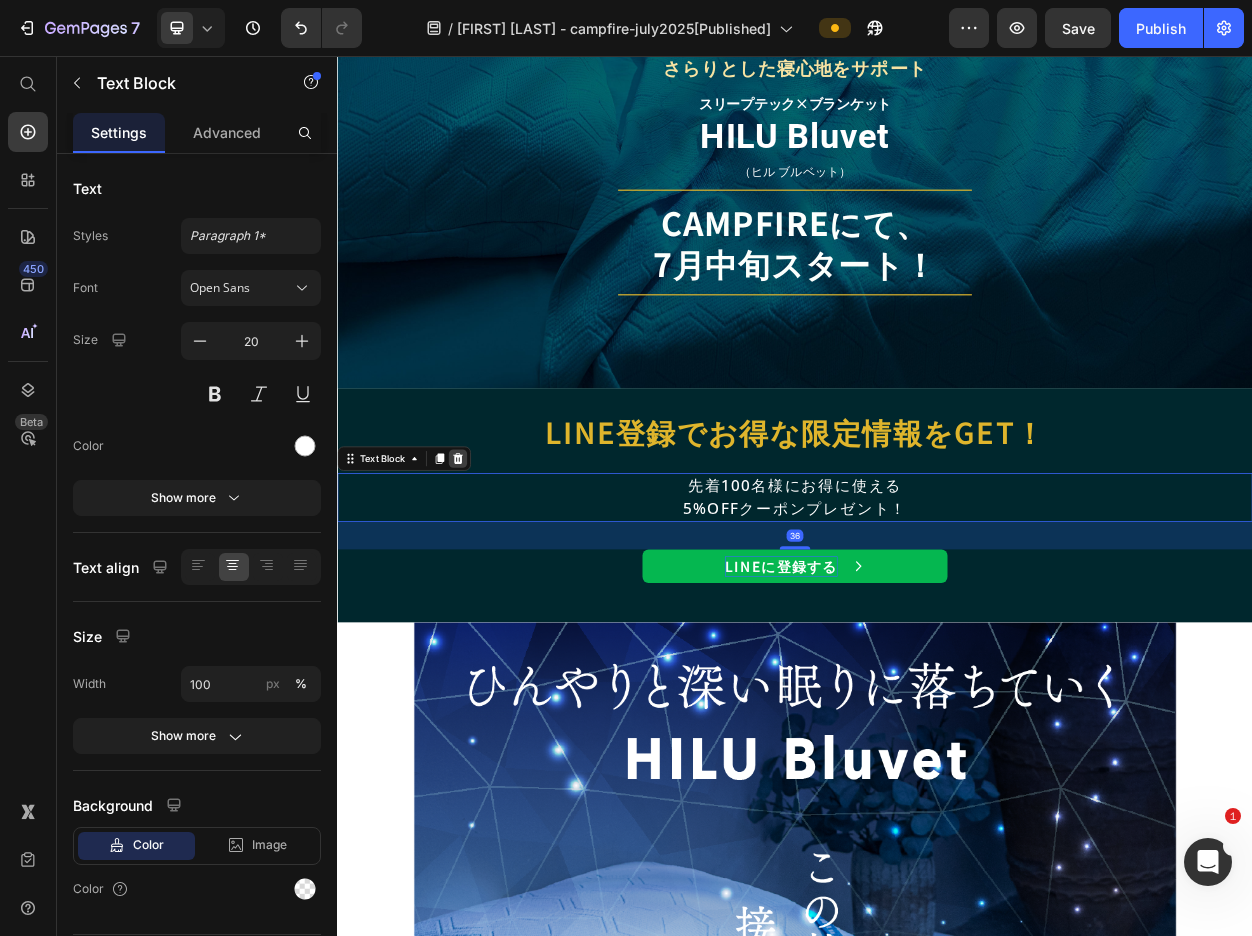 click 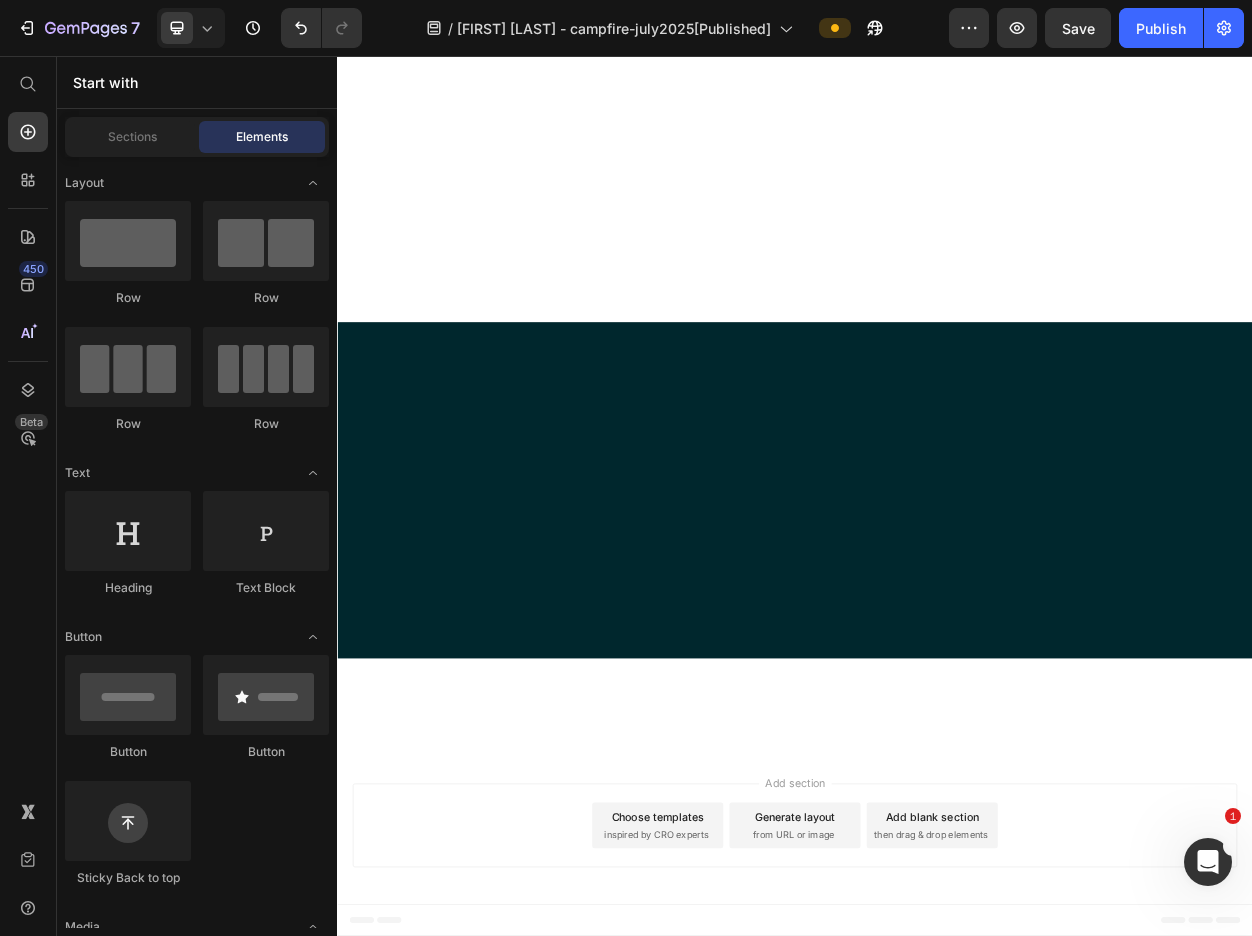 scroll, scrollTop: 8156, scrollLeft: 0, axis: vertical 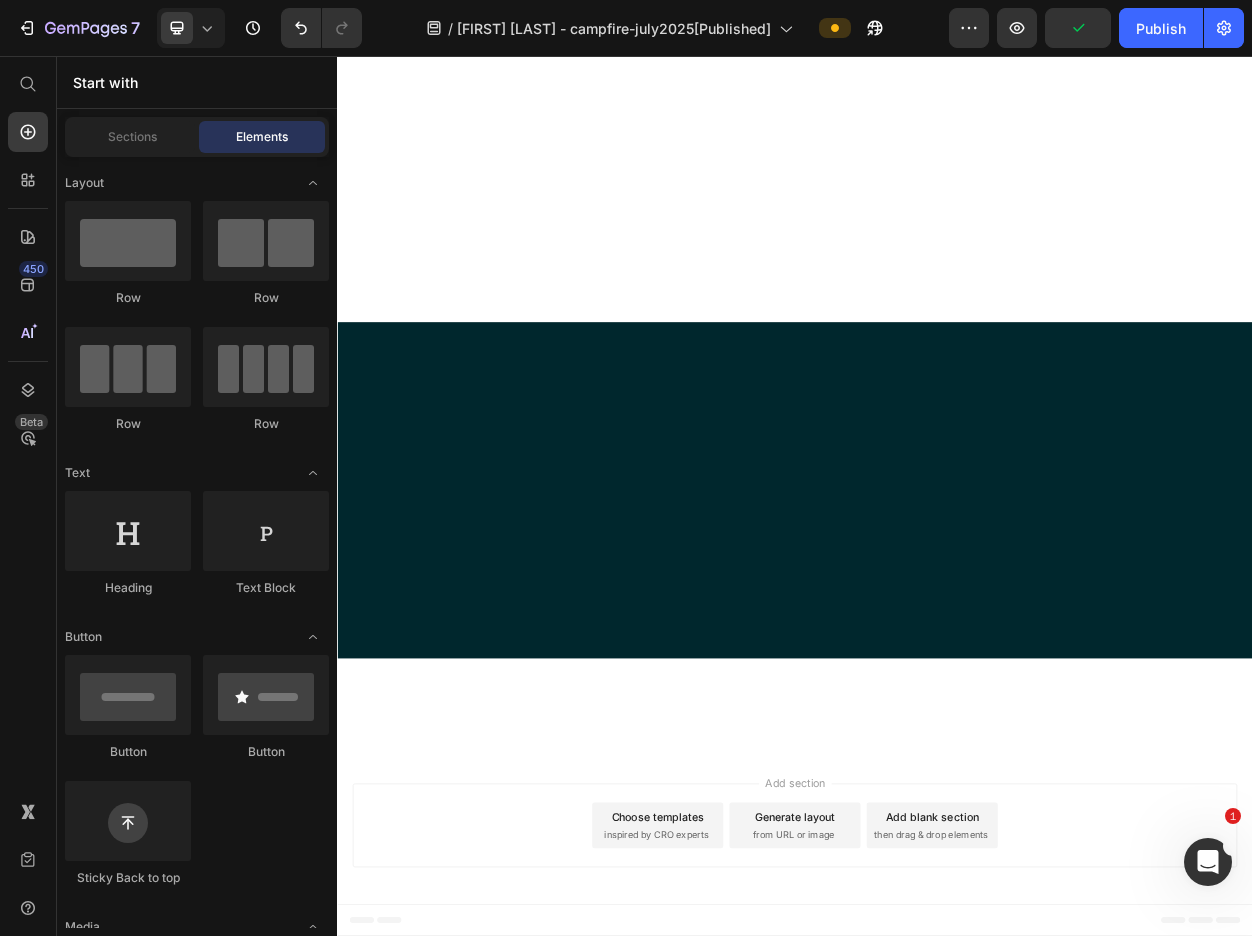 click on "先着100名様にお得に使える 5%OFFクーポンプレゼント！" at bounding box center (937, -2185) 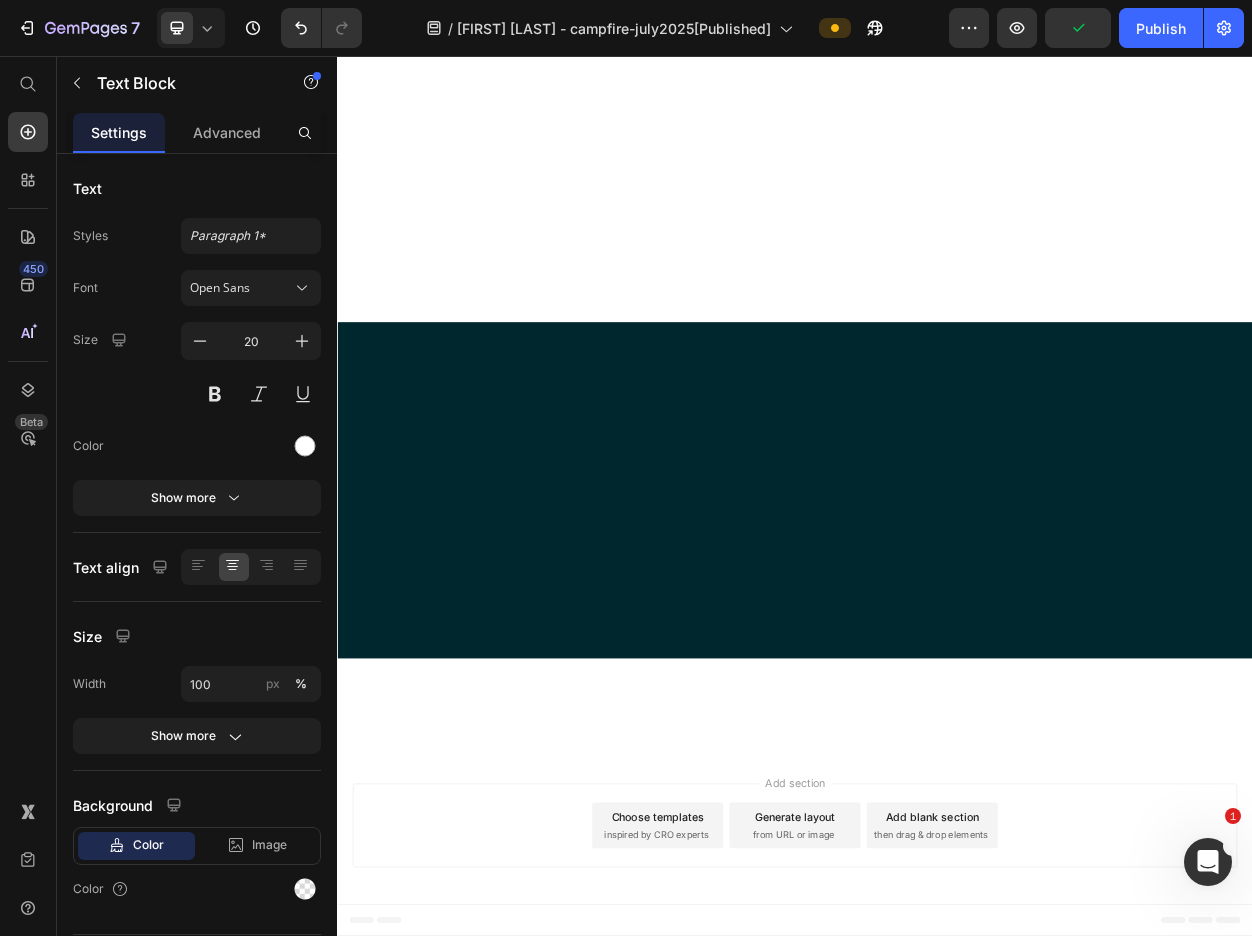 click on "先着100名様にお得に使える 5%OFFクーポンプレゼント！" at bounding box center (937, -2185) 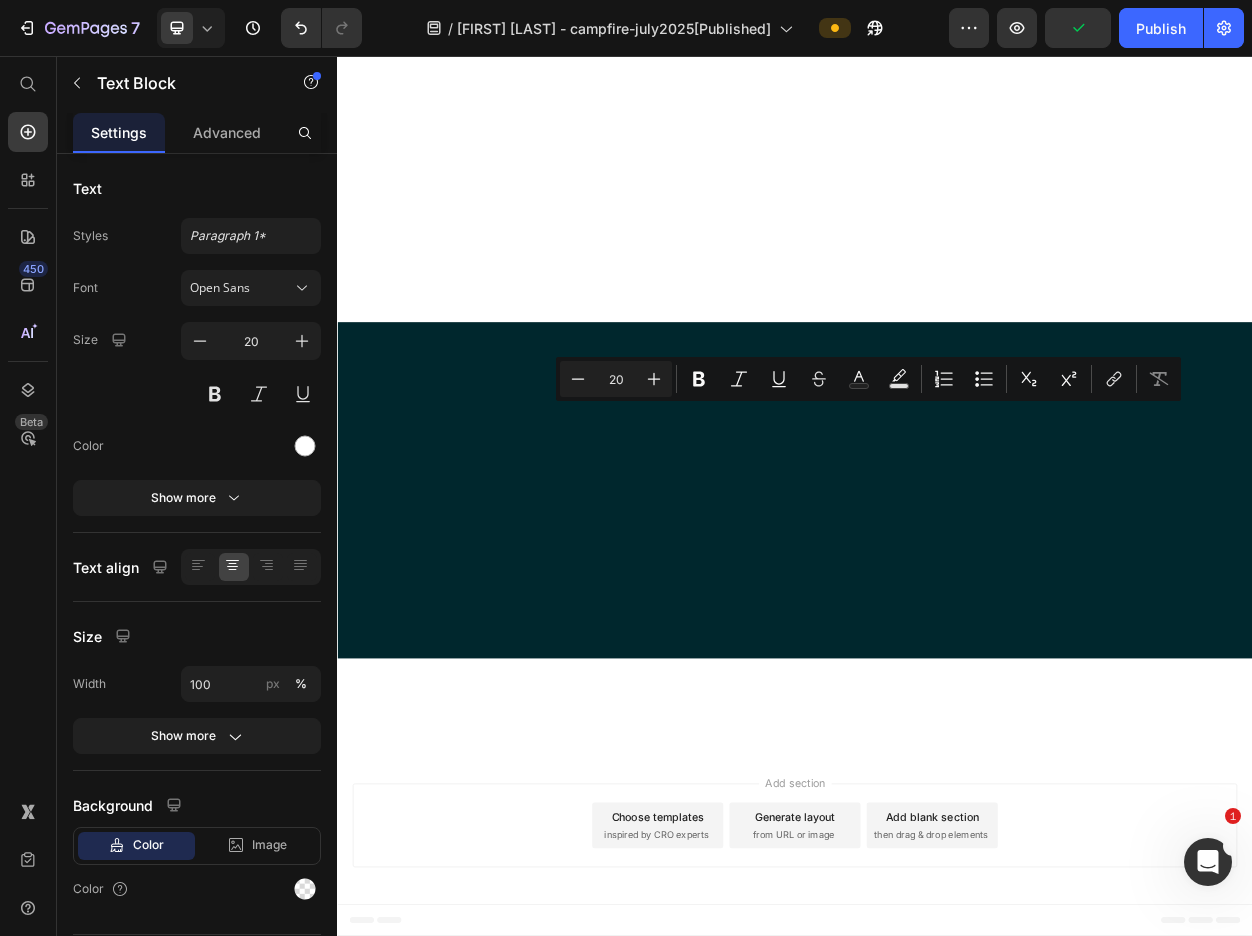 click on "先着100名様にお得に使える 5%OFFクーポンプレゼント！" at bounding box center (937, -2185) 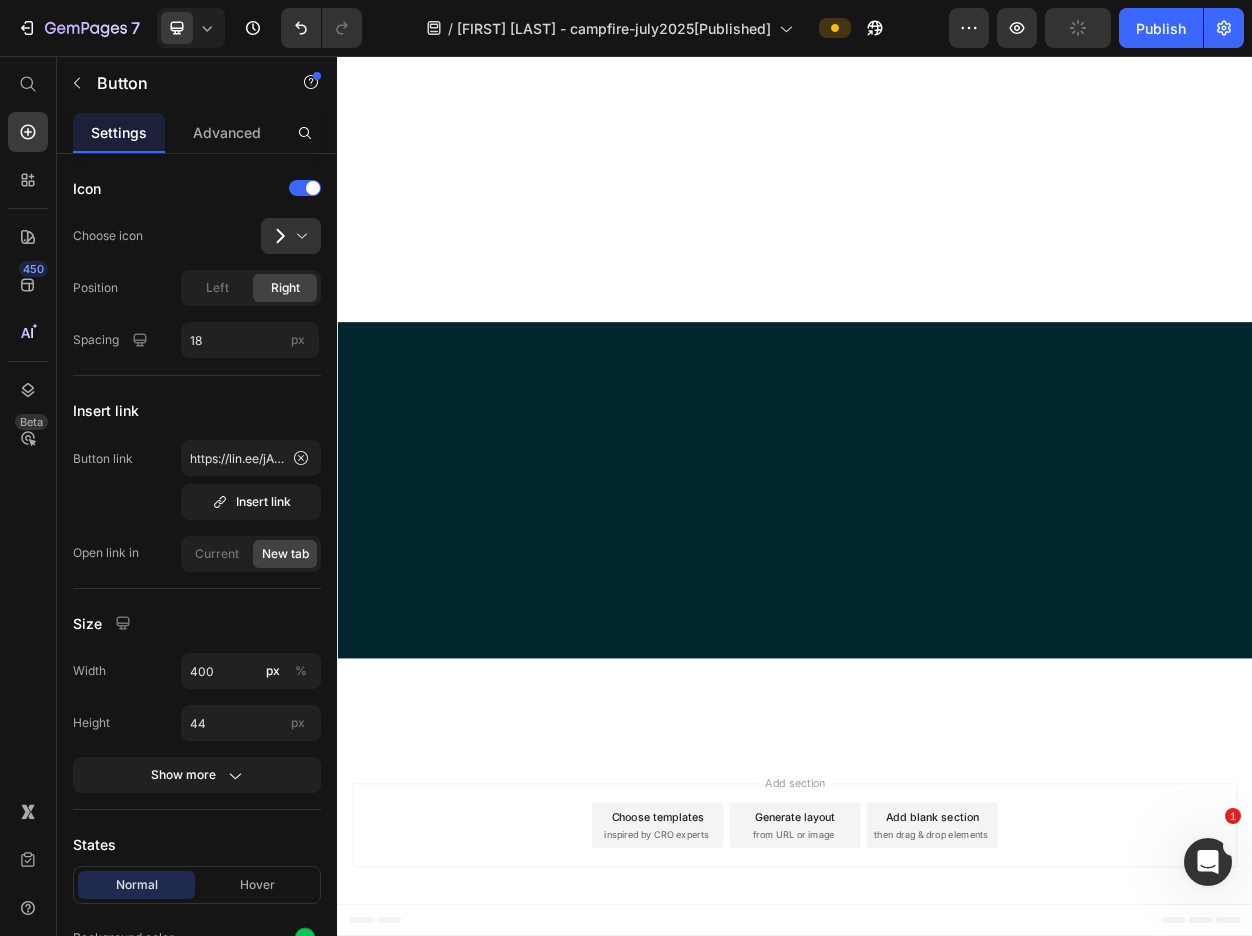 click on "クーポンをもらう！" at bounding box center [919, -2096] 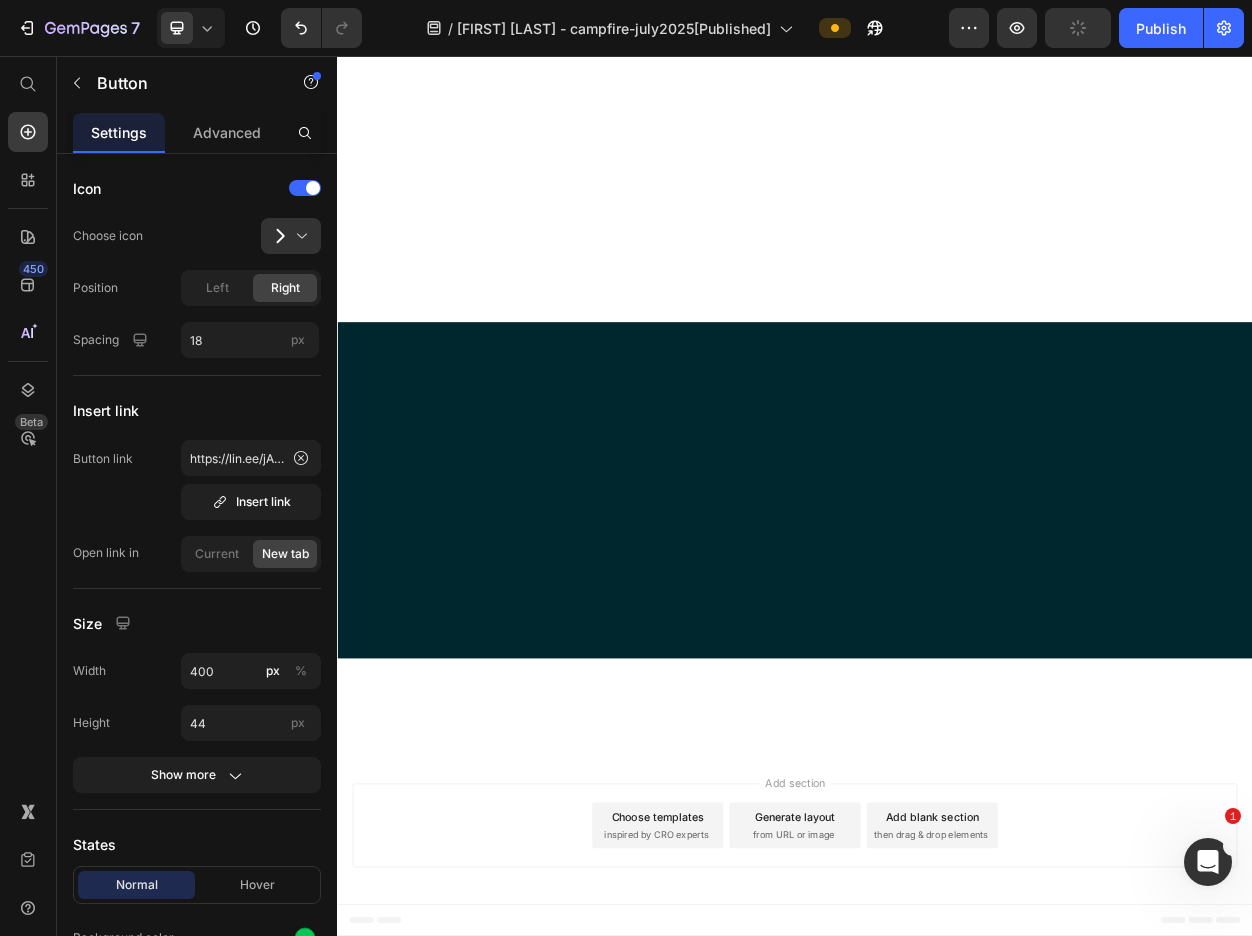 click on "クーポンをもらう！" at bounding box center (919, -2096) 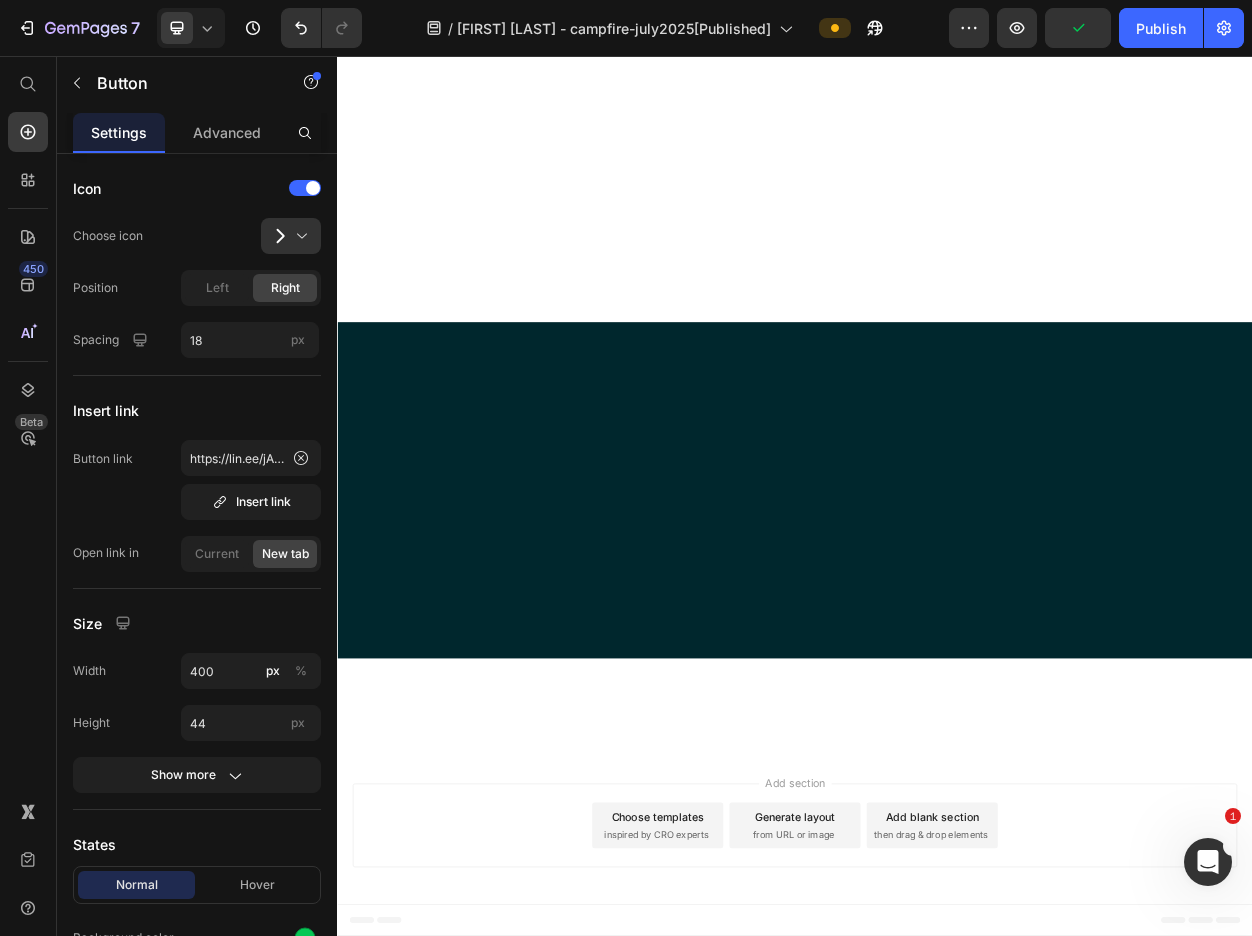click on "クーポンをもらう！" at bounding box center [919, -2096] 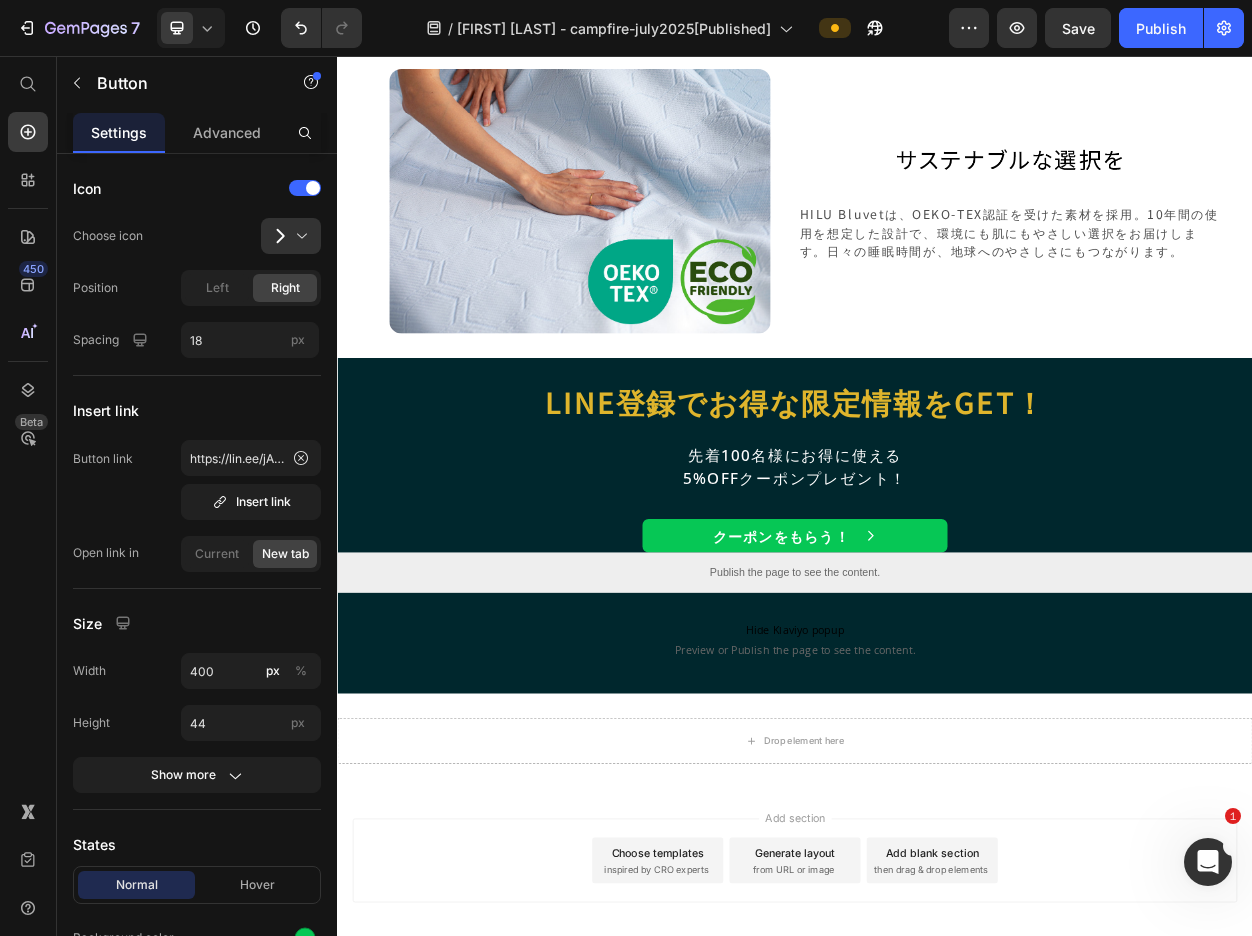 scroll, scrollTop: 14988, scrollLeft: 0, axis: vertical 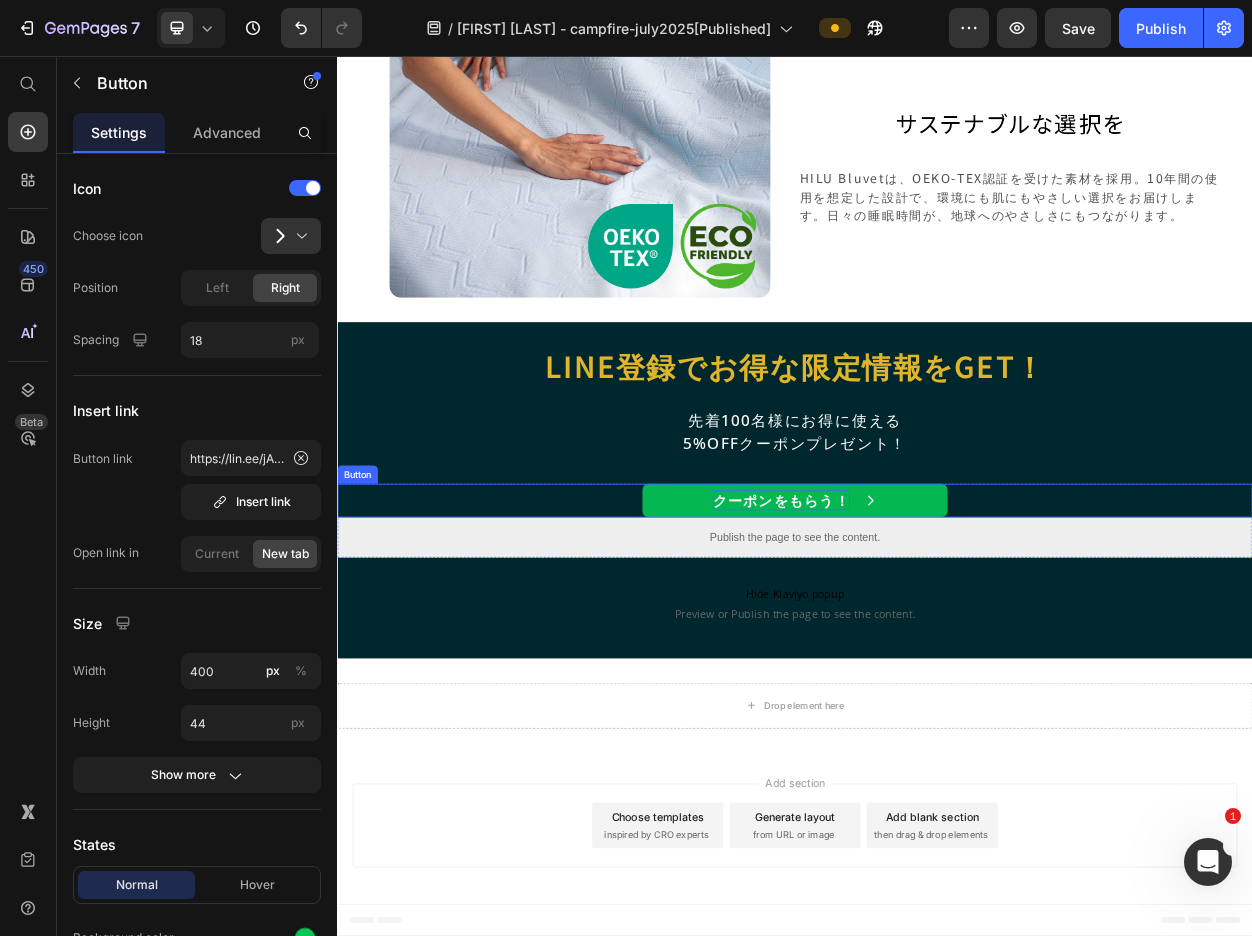click on "クーポンをもらう！" at bounding box center (919, 638) 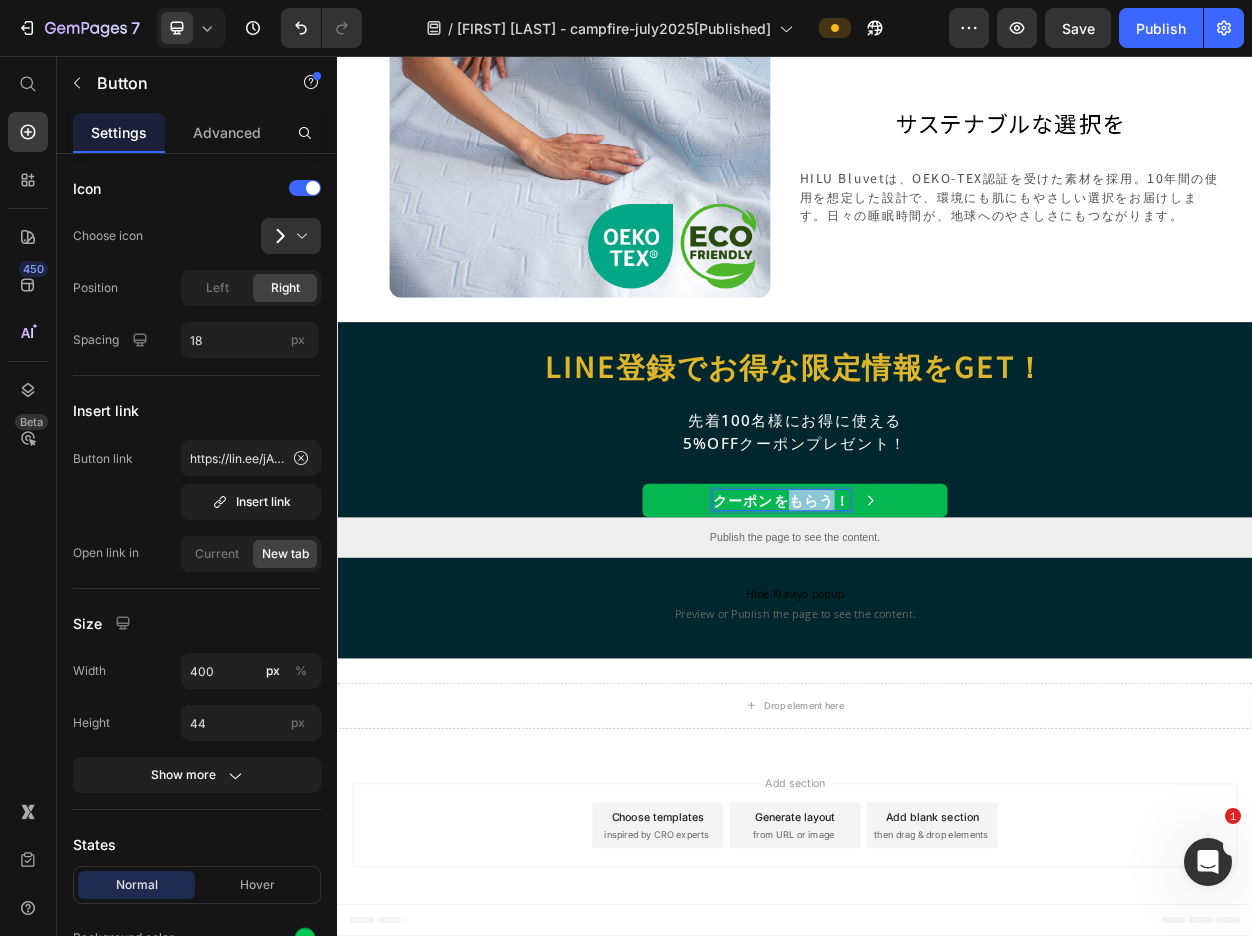click on "クーポンをもらう！" at bounding box center [919, 638] 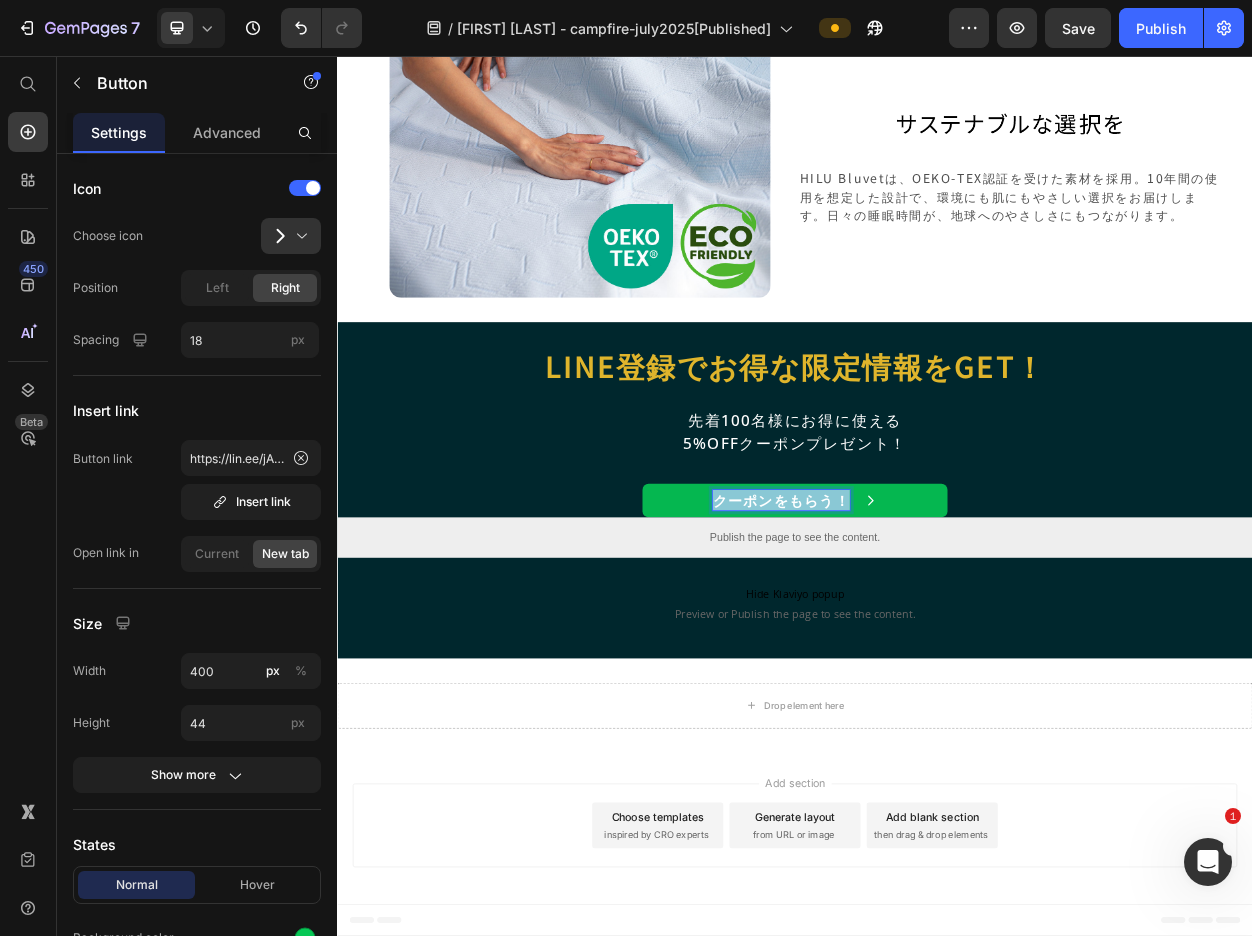 click on "クーポンをもらう！" at bounding box center [919, 638] 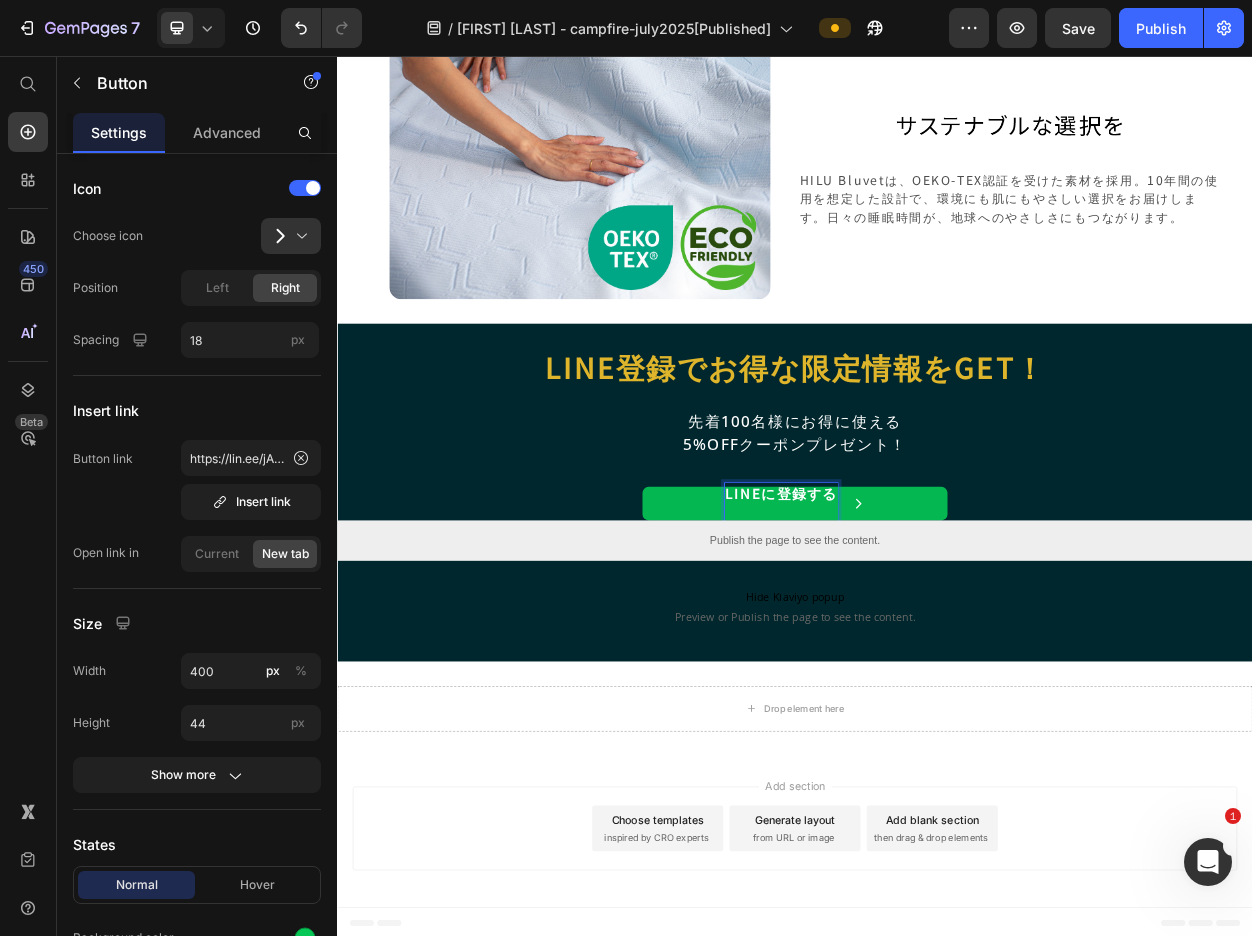 scroll, scrollTop: 14988, scrollLeft: 0, axis: vertical 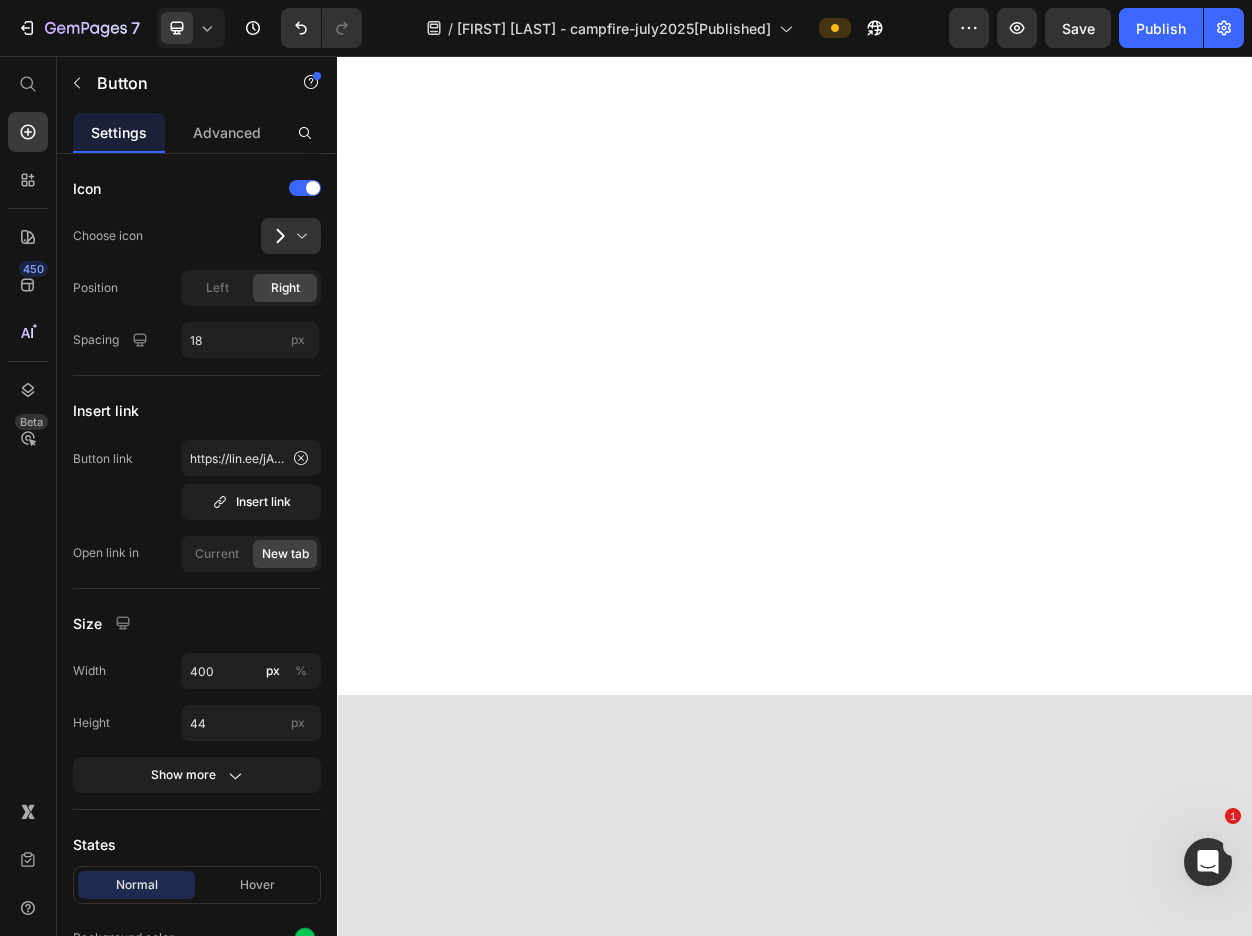 click on "＼ CAMPFIREにて7月中旬スタート ／" at bounding box center (937, -3306) 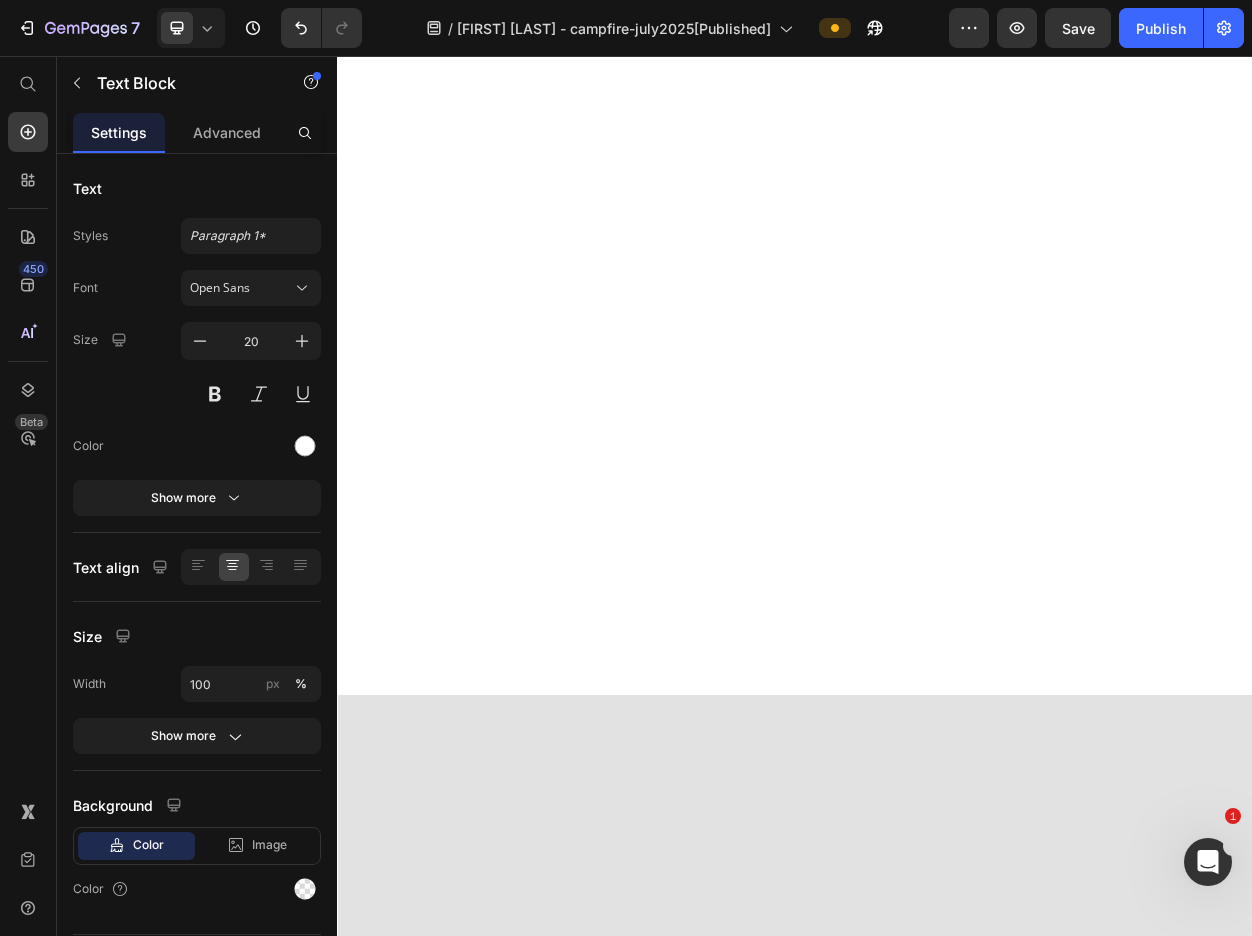 click on "＼ CAMPFIREにて7月中旬スタート ／" at bounding box center (937, -3306) 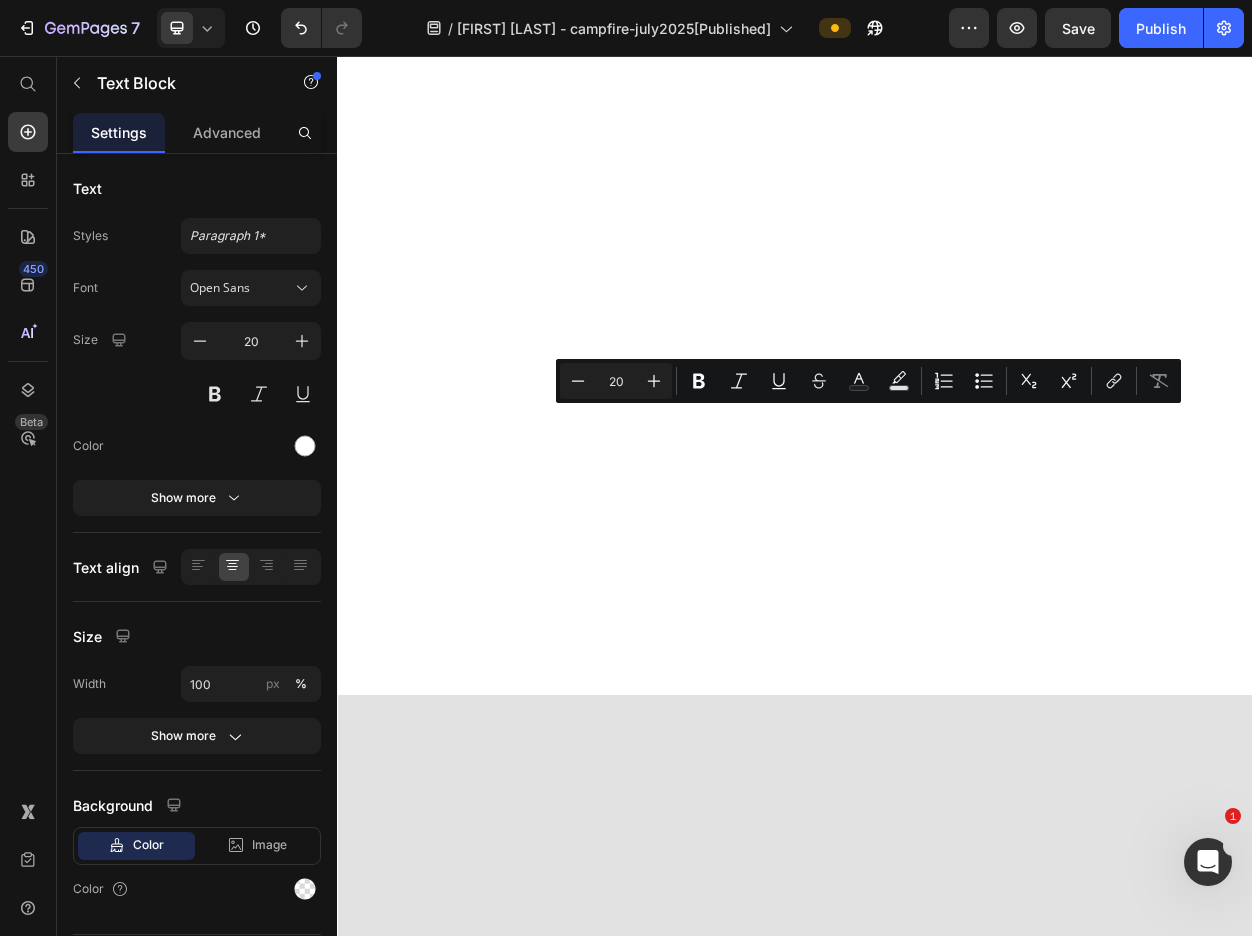 copy on "＼ CAMPFIREにて7月中旬スタート ／" 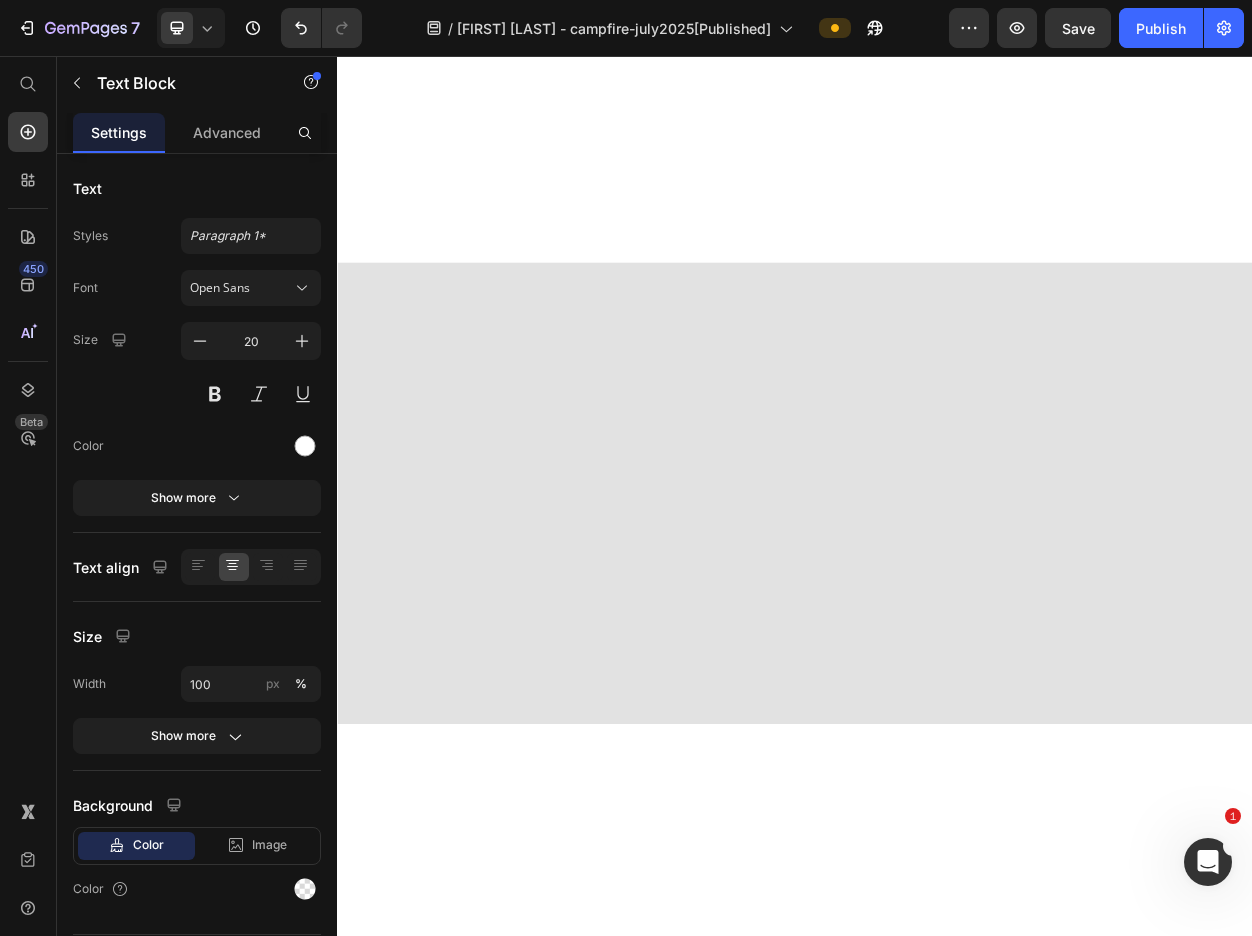 type on "16" 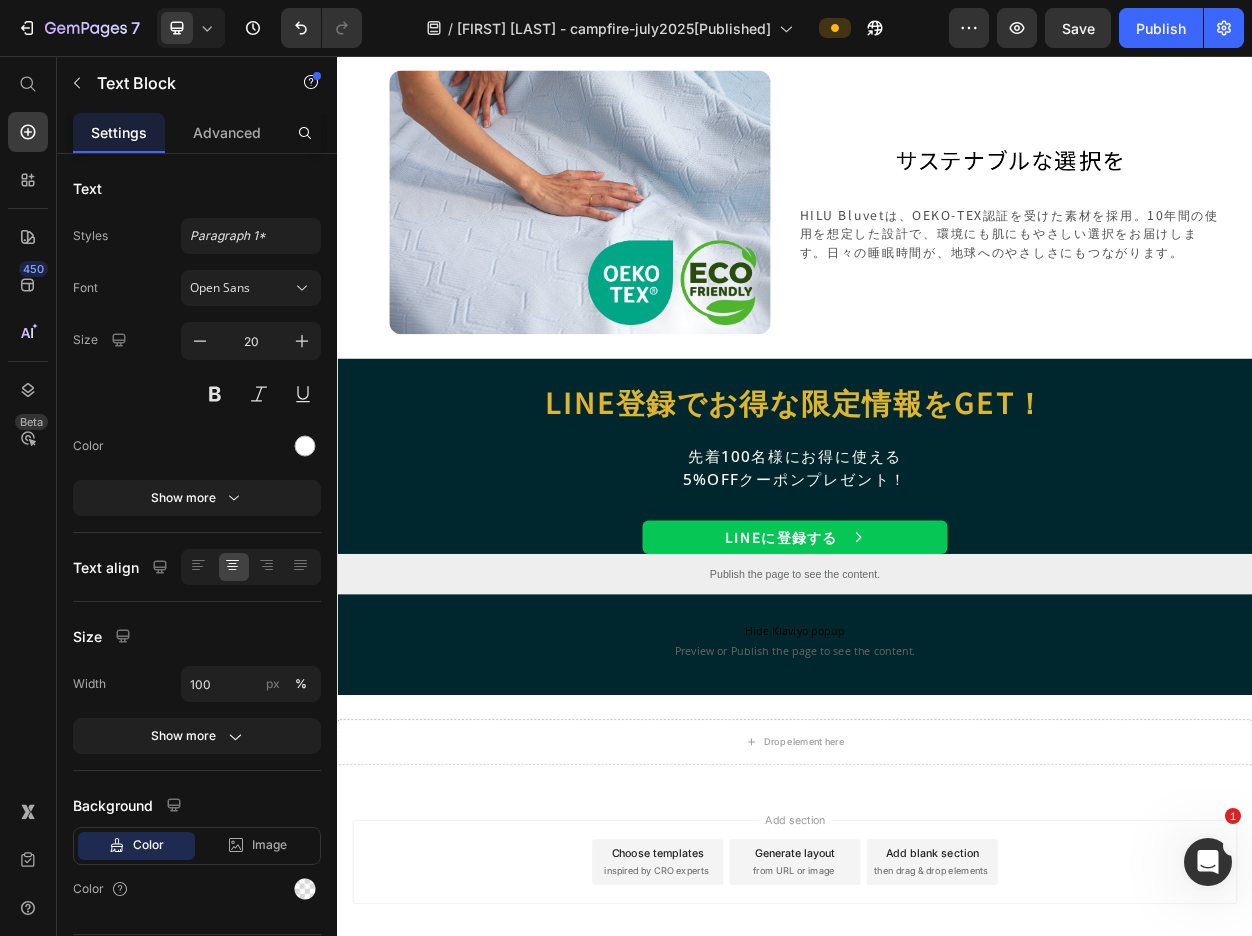 scroll, scrollTop: 14988, scrollLeft: 0, axis: vertical 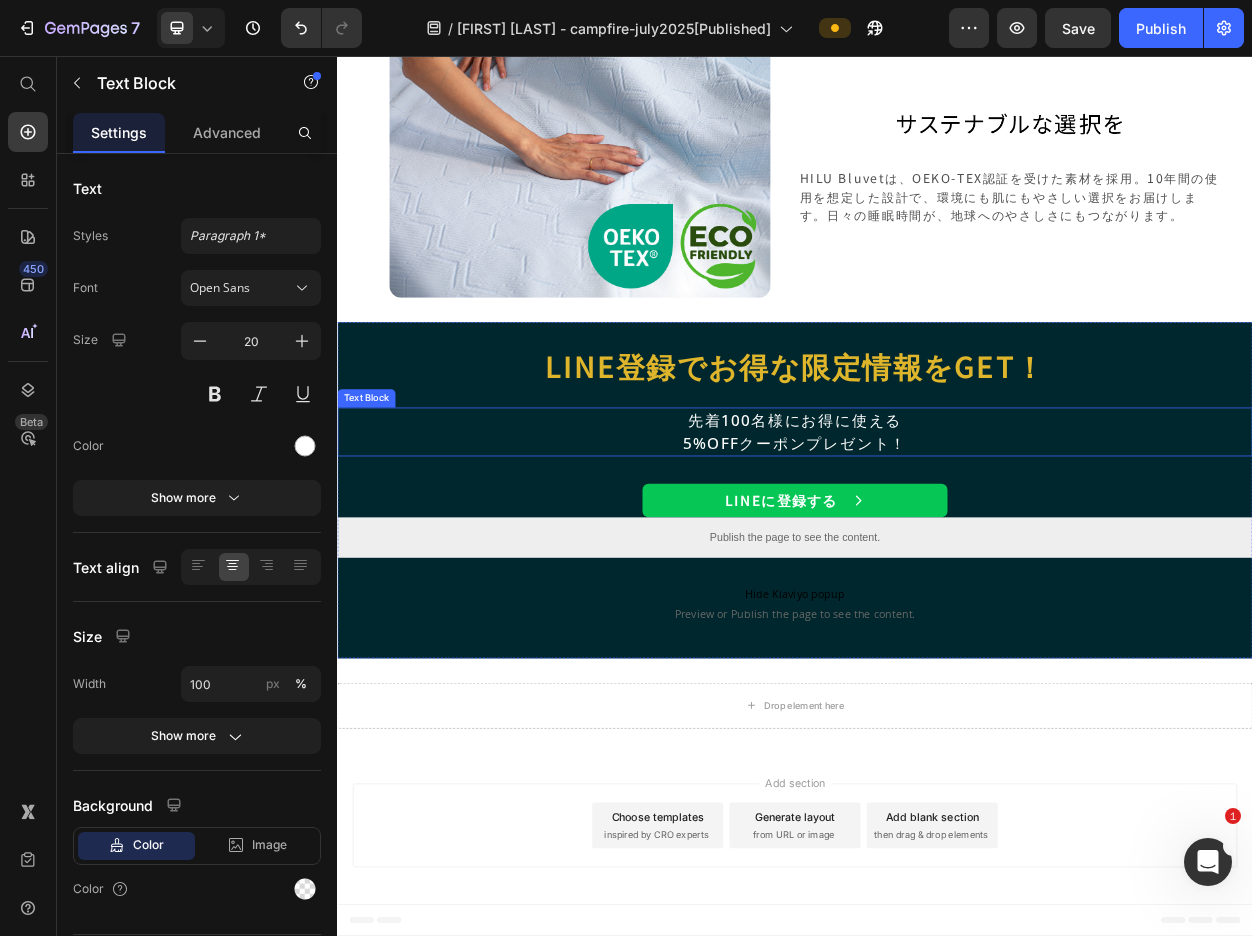 click on "先着100名様にお得に使える 5%OFFクーポンプレゼント！" at bounding box center (937, 549) 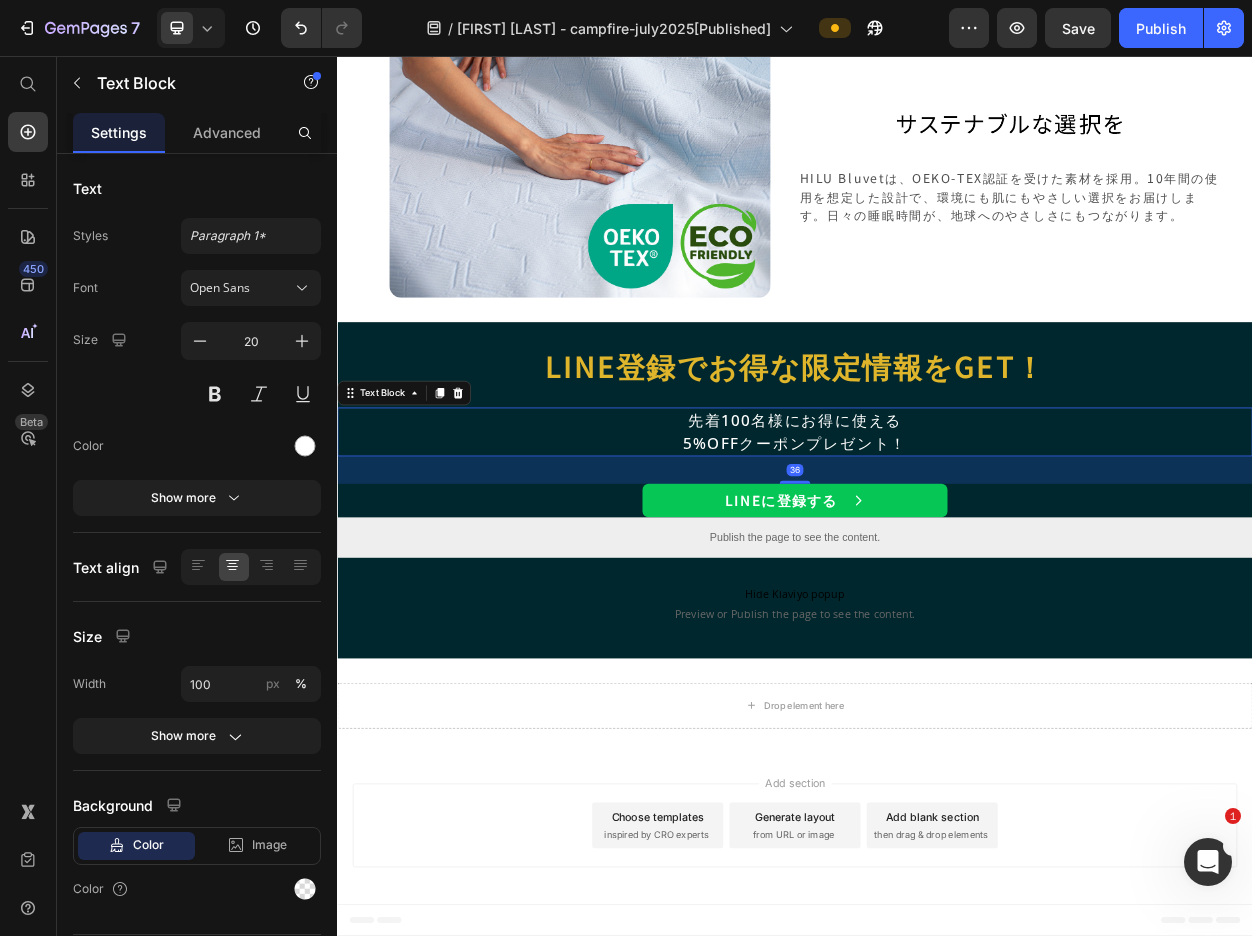 click on "先着100名様にお得に使える 5%OFFクーポンプレゼント！" at bounding box center (937, 549) 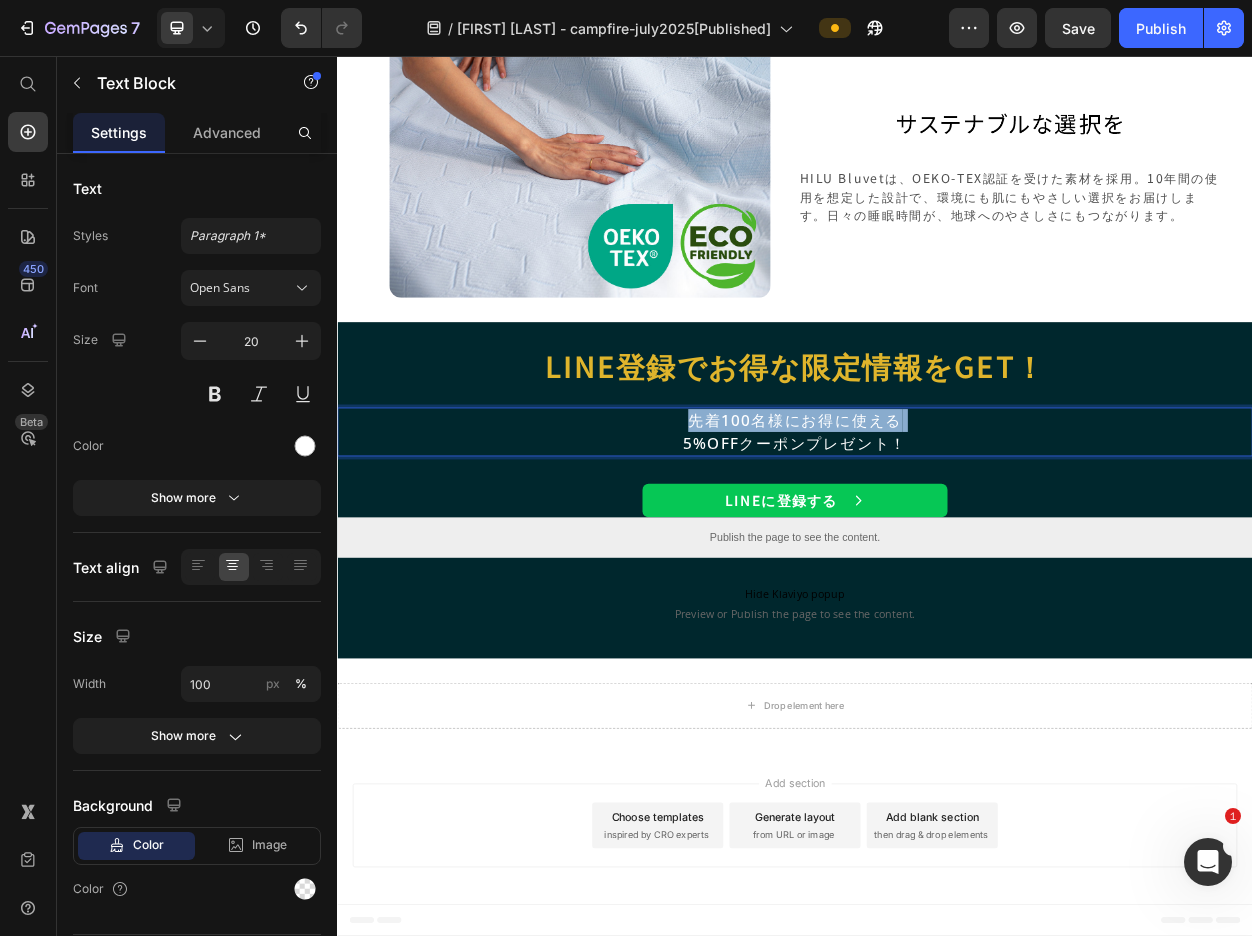 click on "先着100名様にお得に使える 5%OFFクーポンプレゼント！" at bounding box center [937, 549] 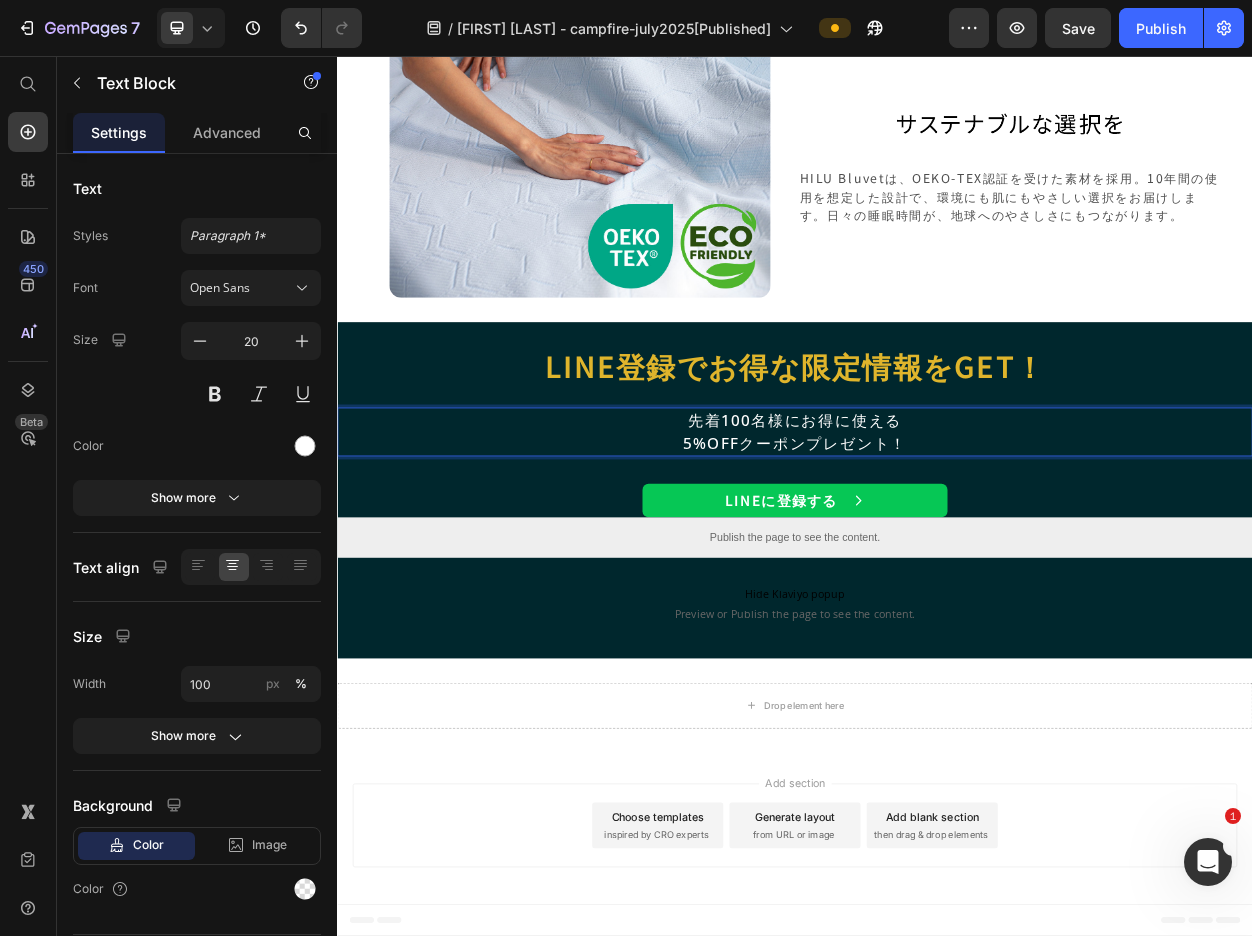 scroll, scrollTop: 14958, scrollLeft: 0, axis: vertical 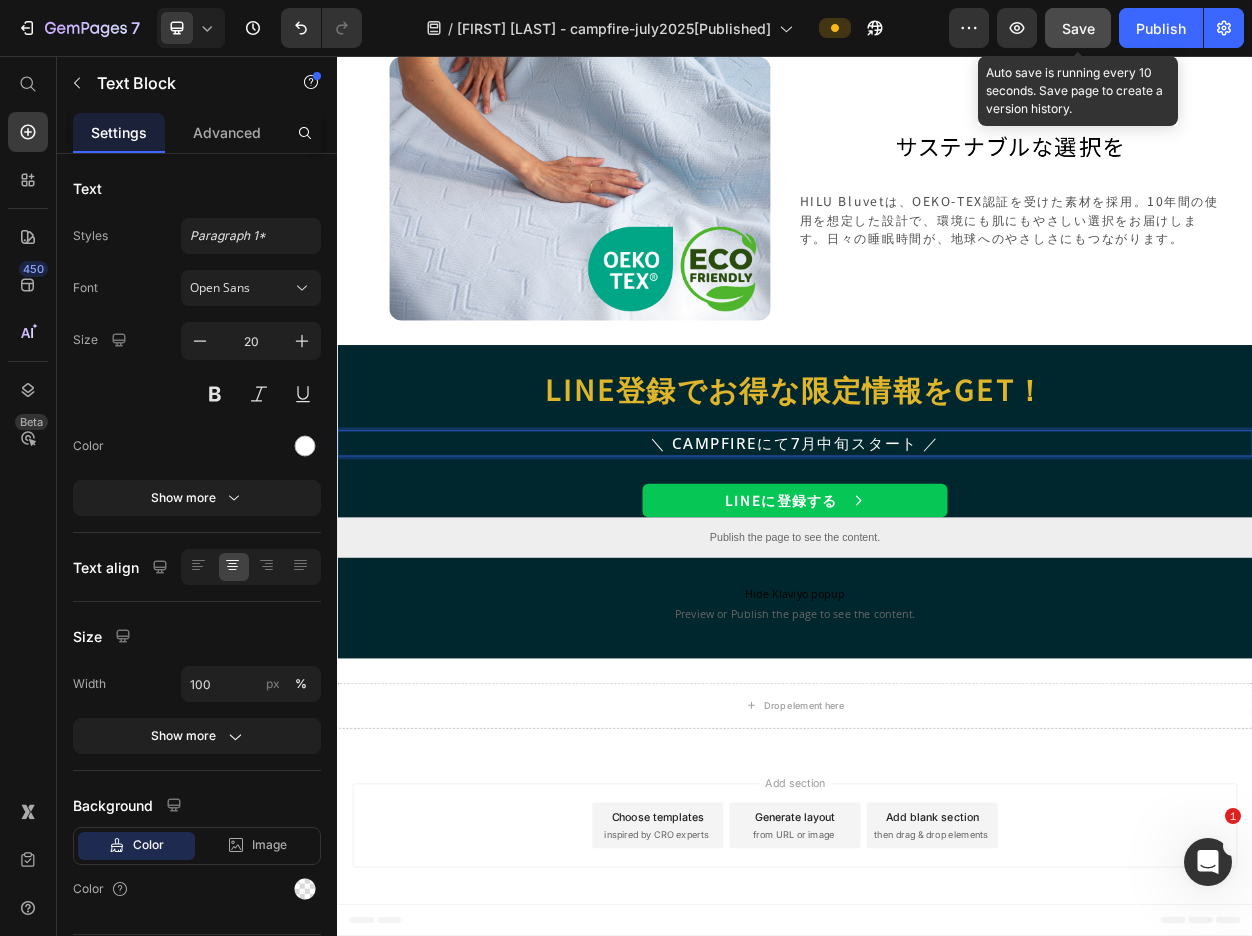 click on "Save" at bounding box center [1078, 28] 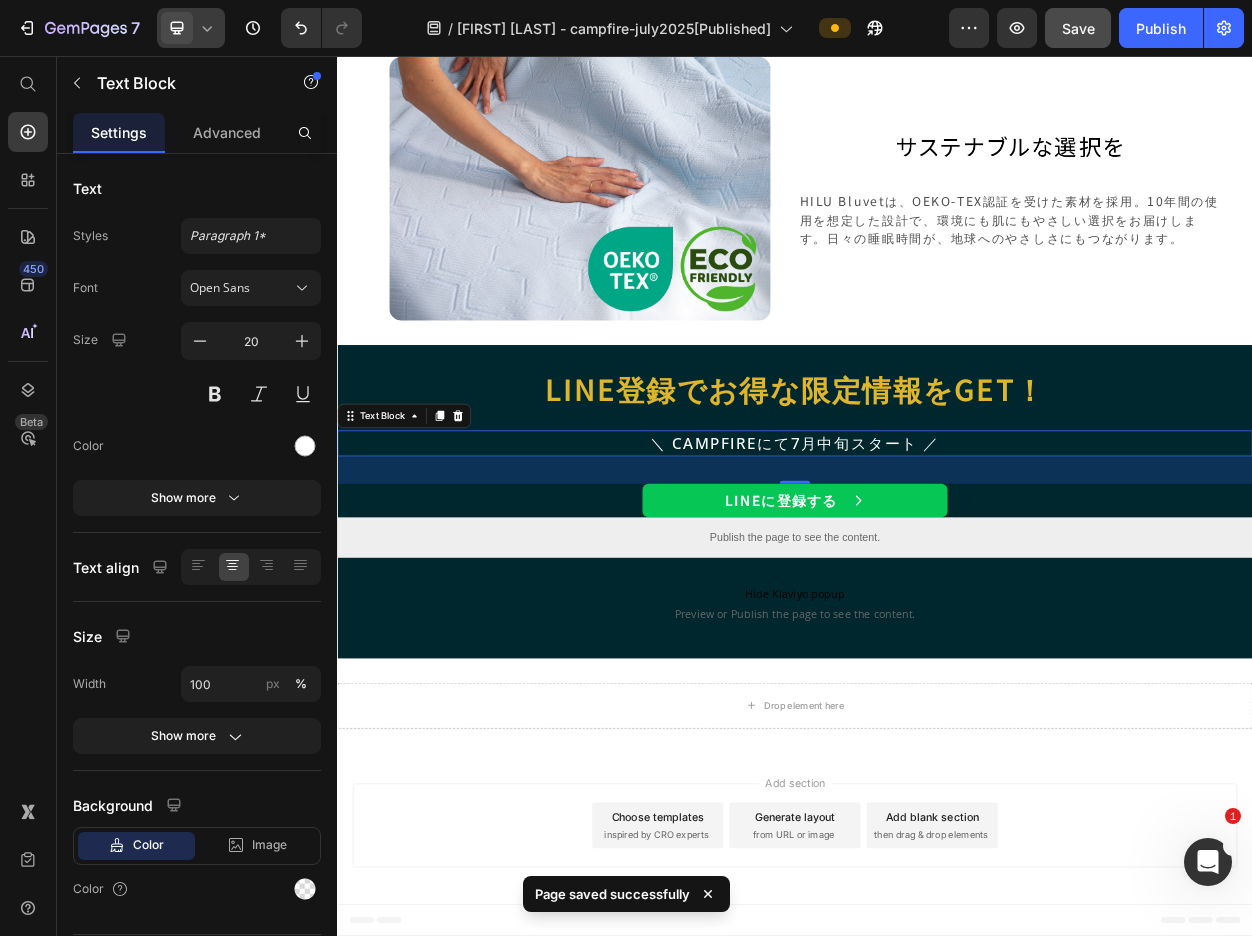 click 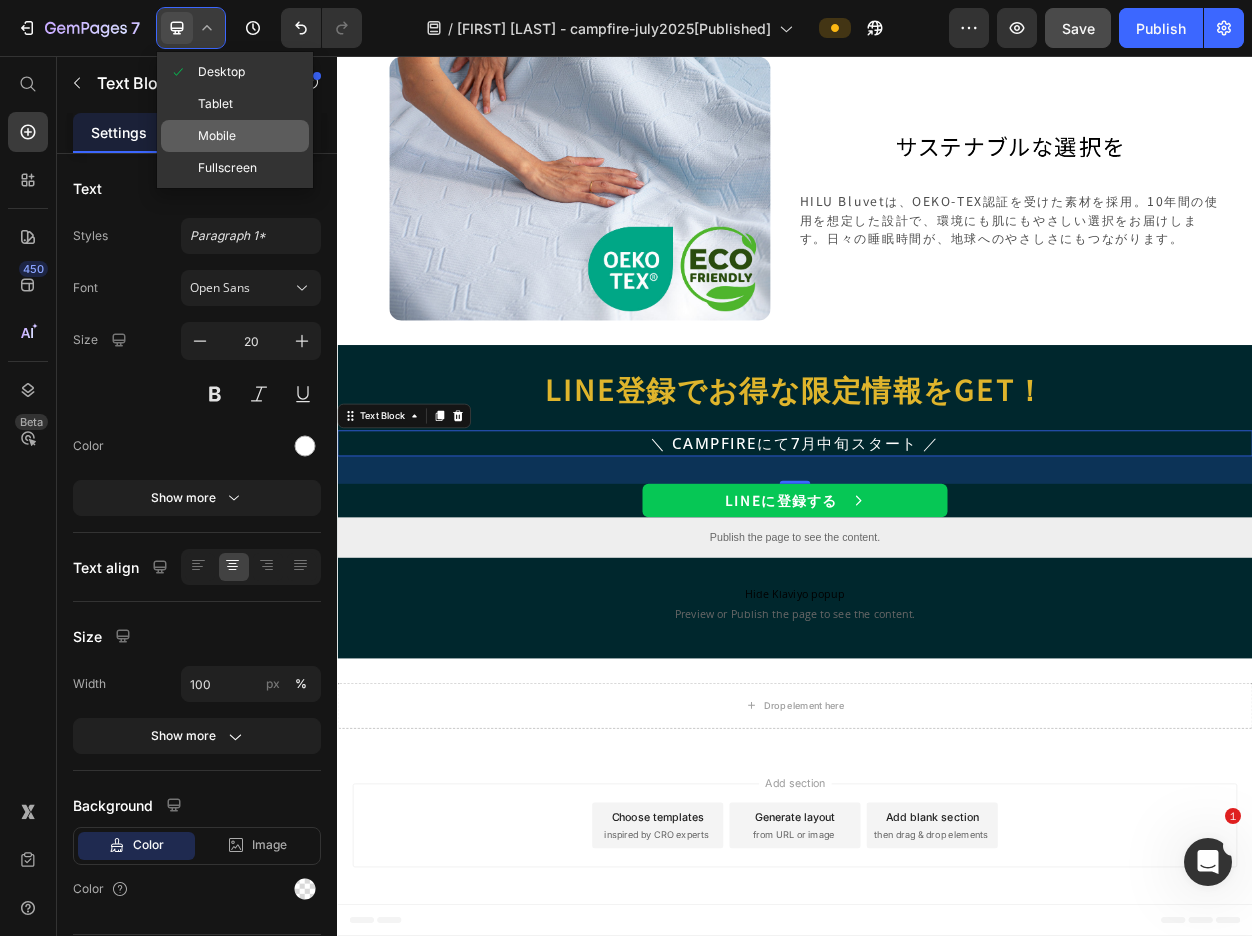click on "Mobile" 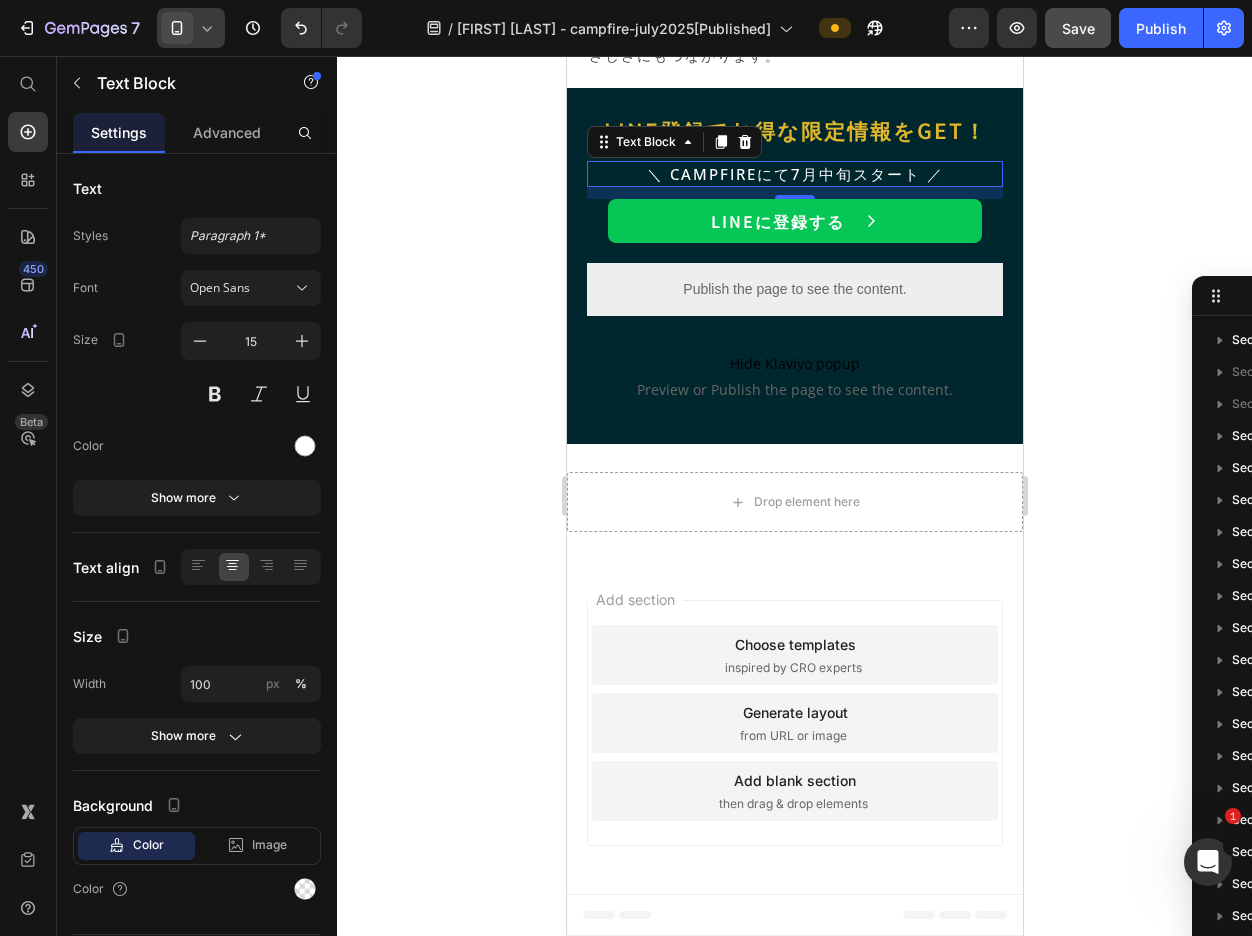 scroll, scrollTop: 14731, scrollLeft: 0, axis: vertical 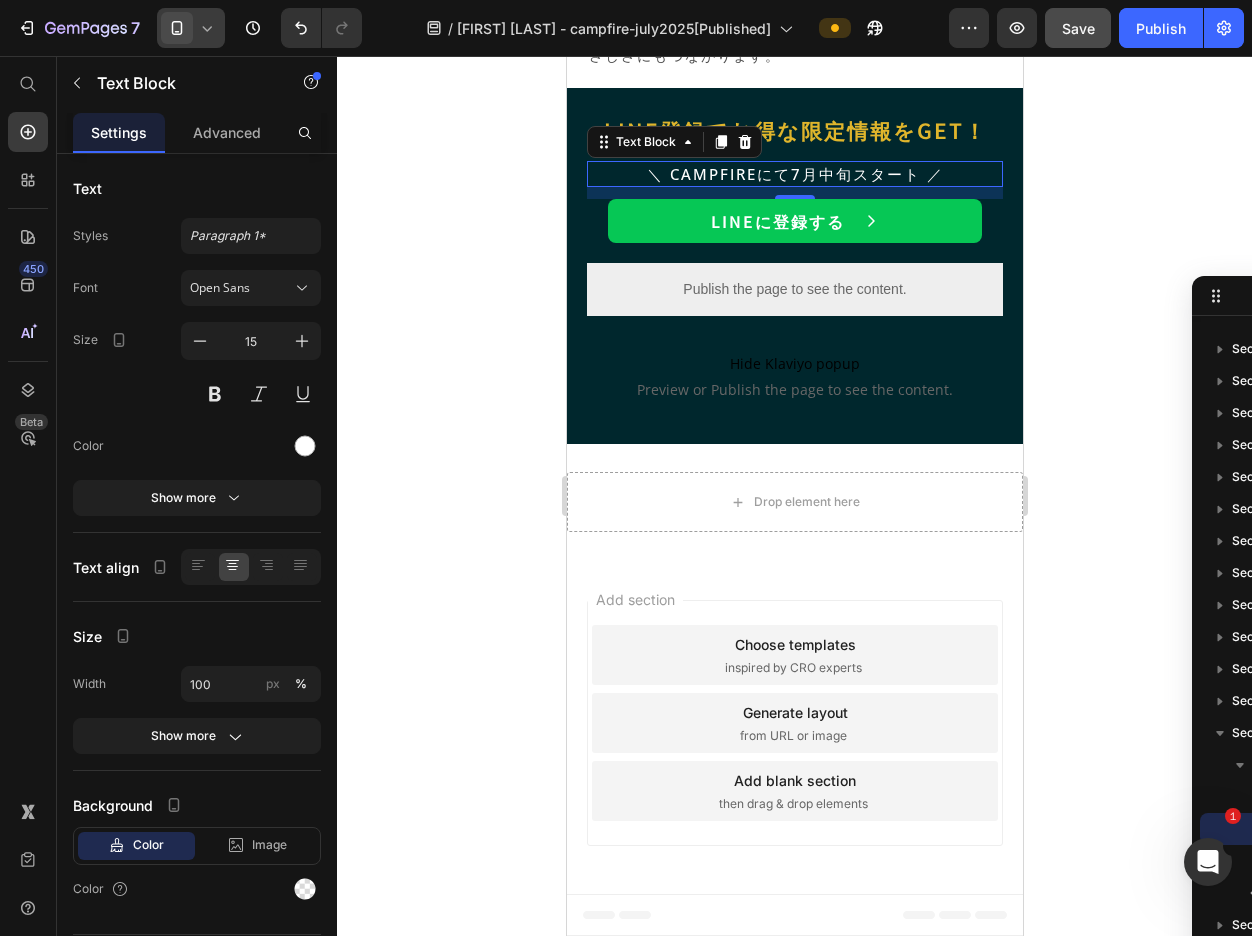 click 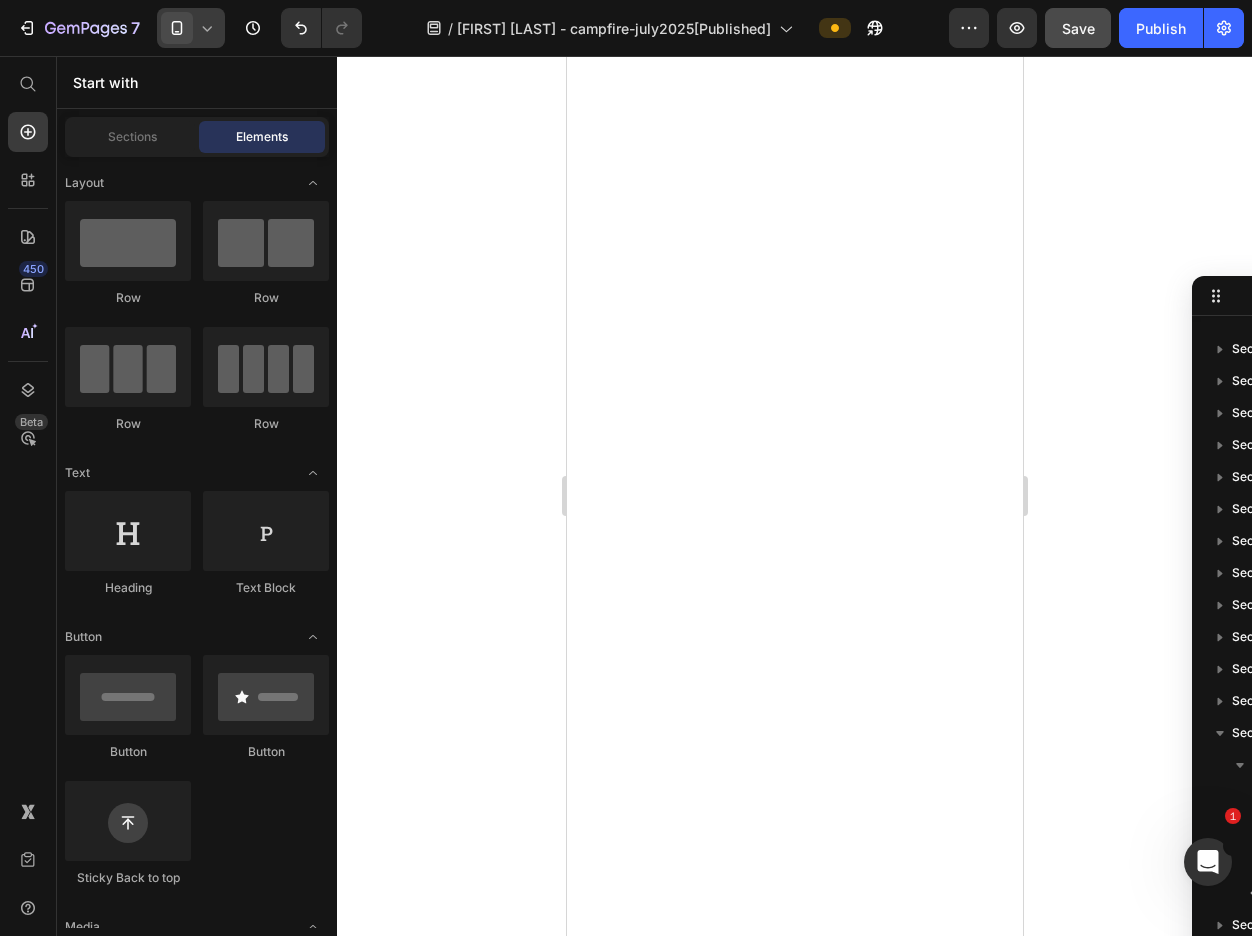 scroll, scrollTop: 5930, scrollLeft: 0, axis: vertical 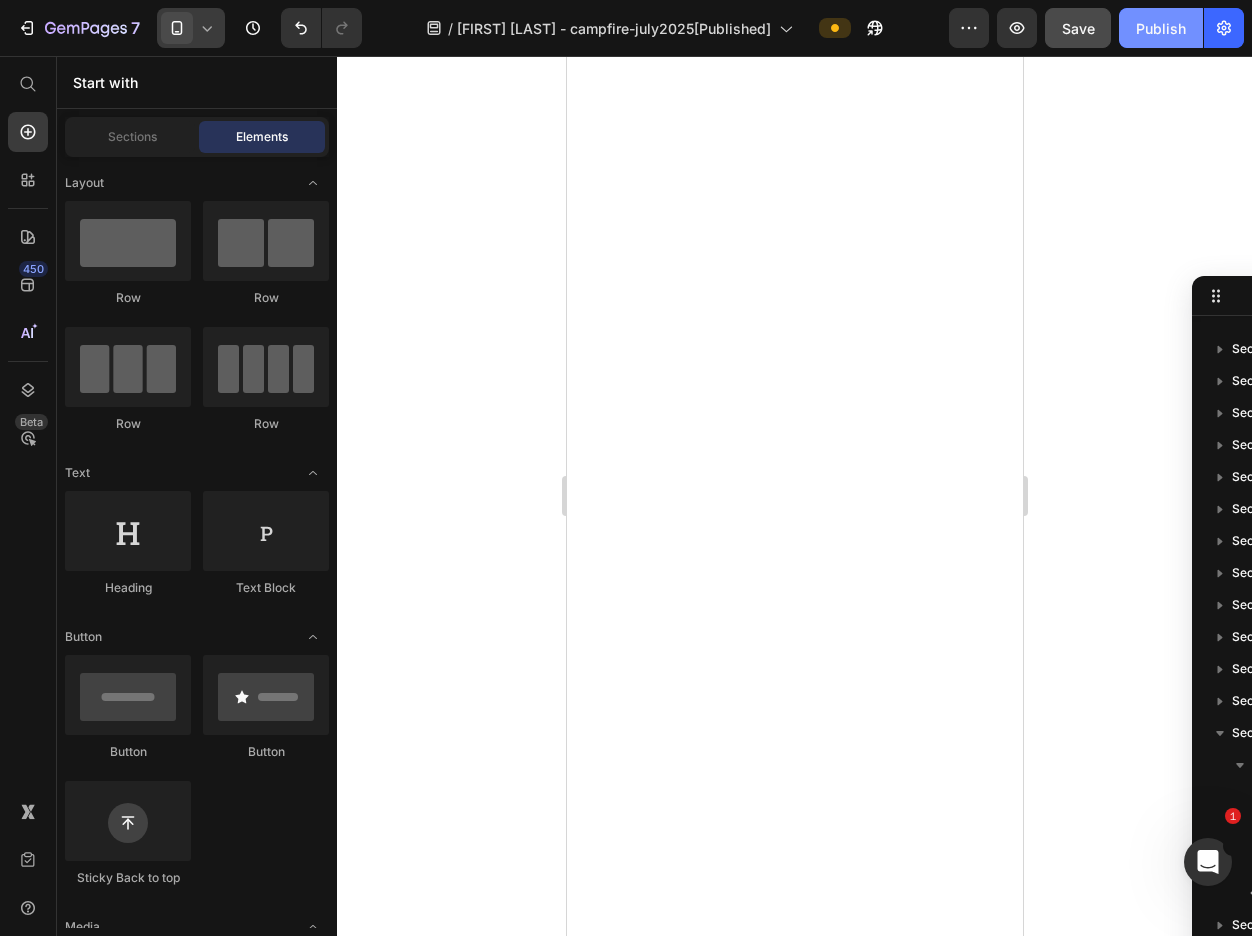 click on "Publish" 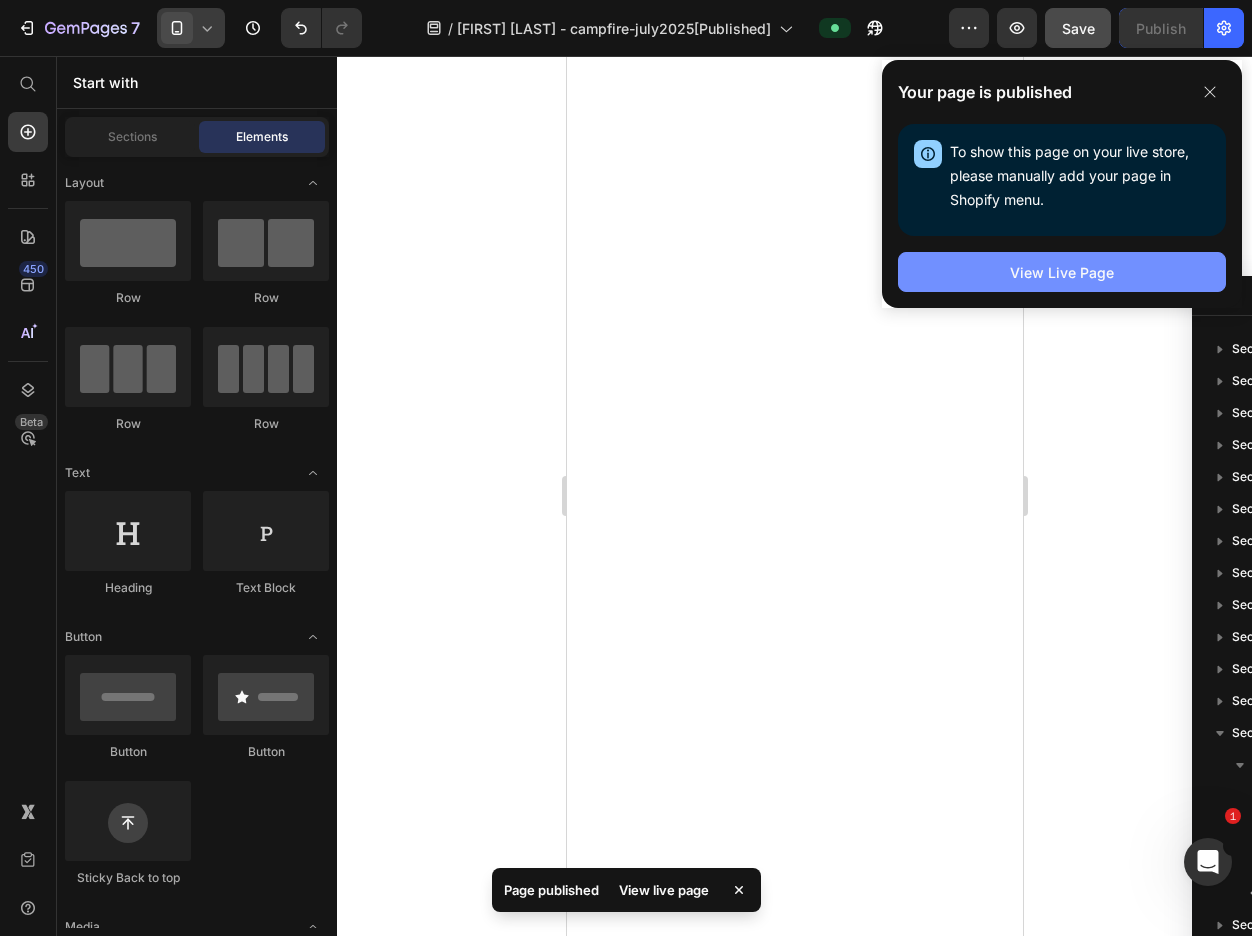 click on "View Live Page" at bounding box center [1062, 272] 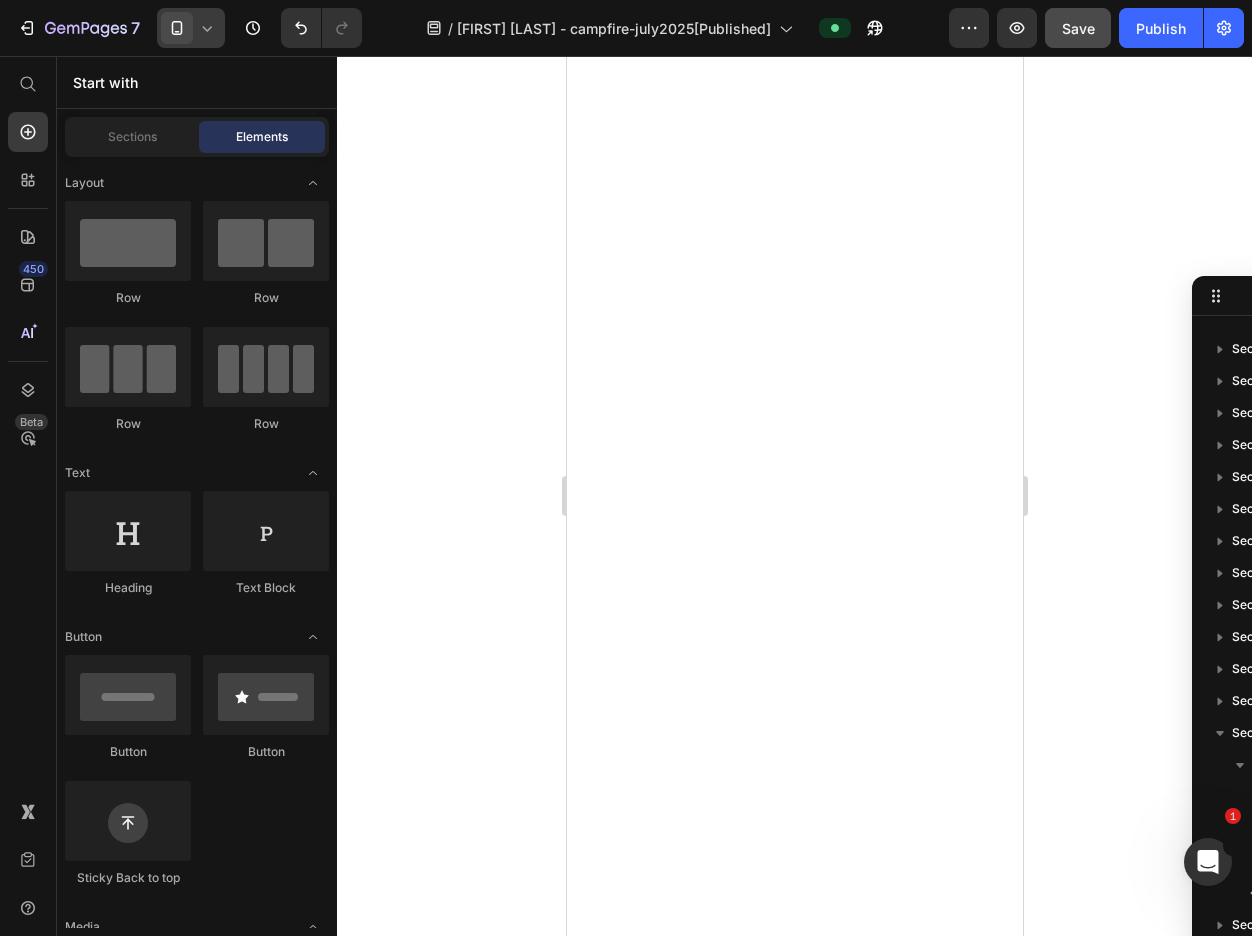 click 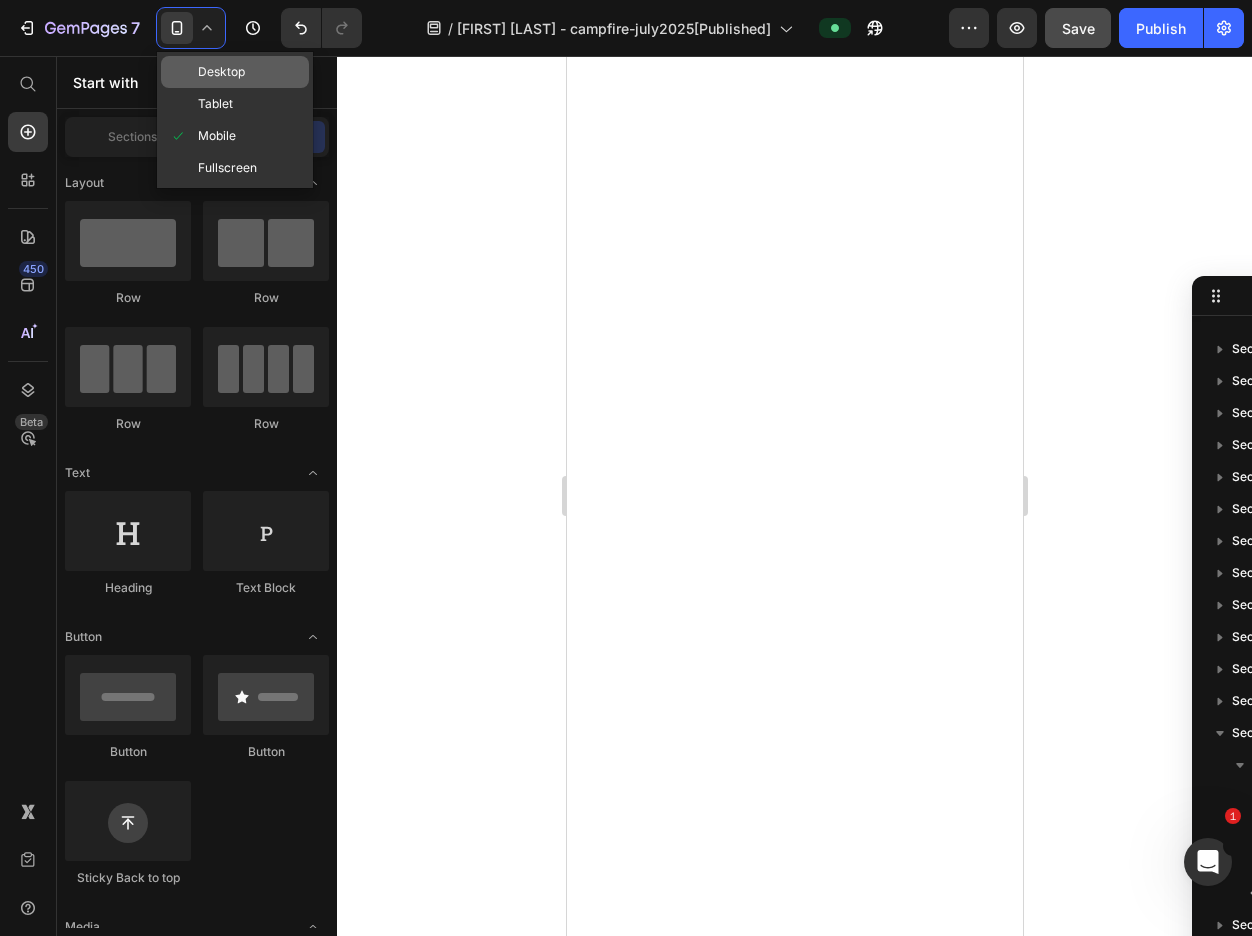 click on "Desktop" at bounding box center [221, 72] 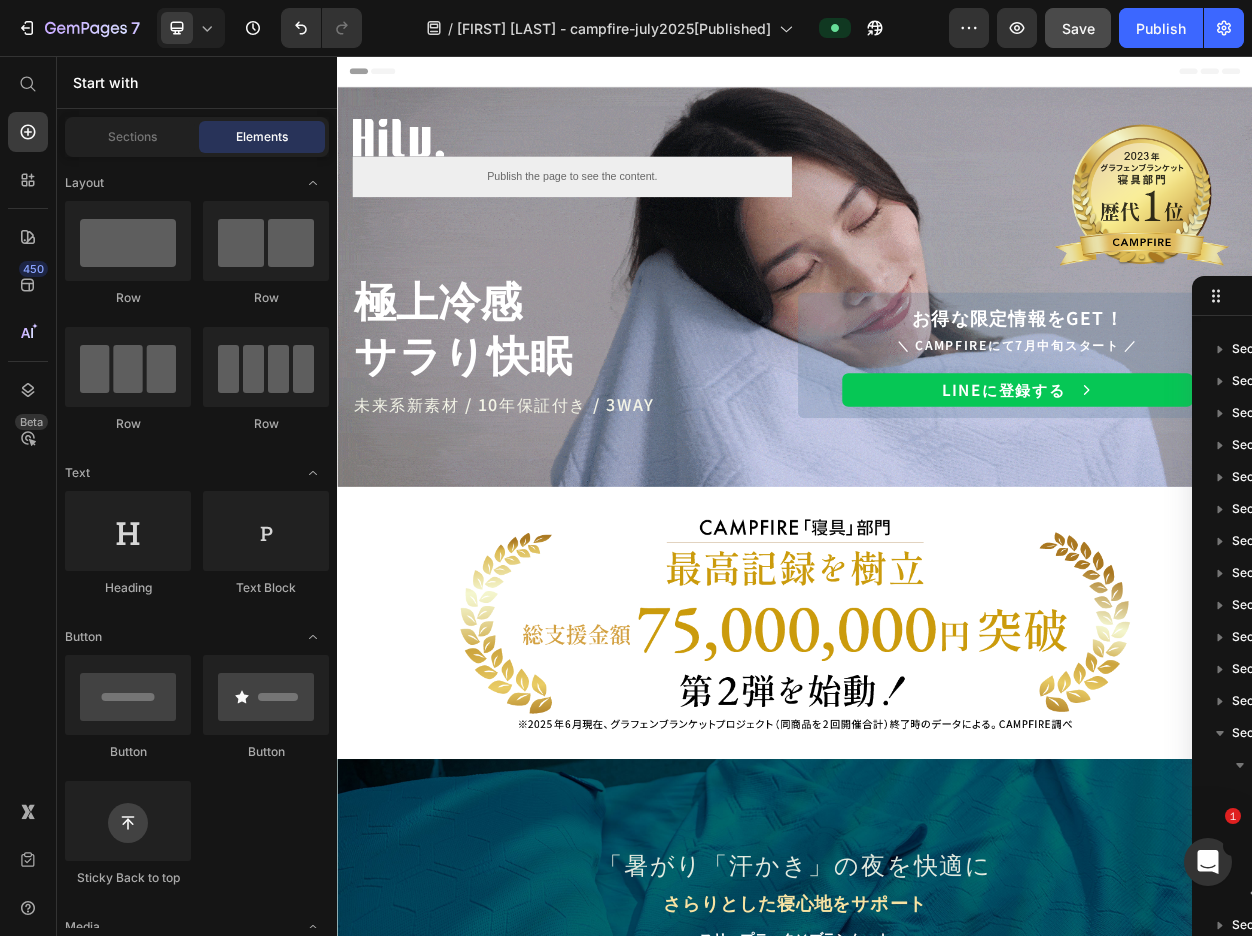 scroll, scrollTop: 12, scrollLeft: 0, axis: vertical 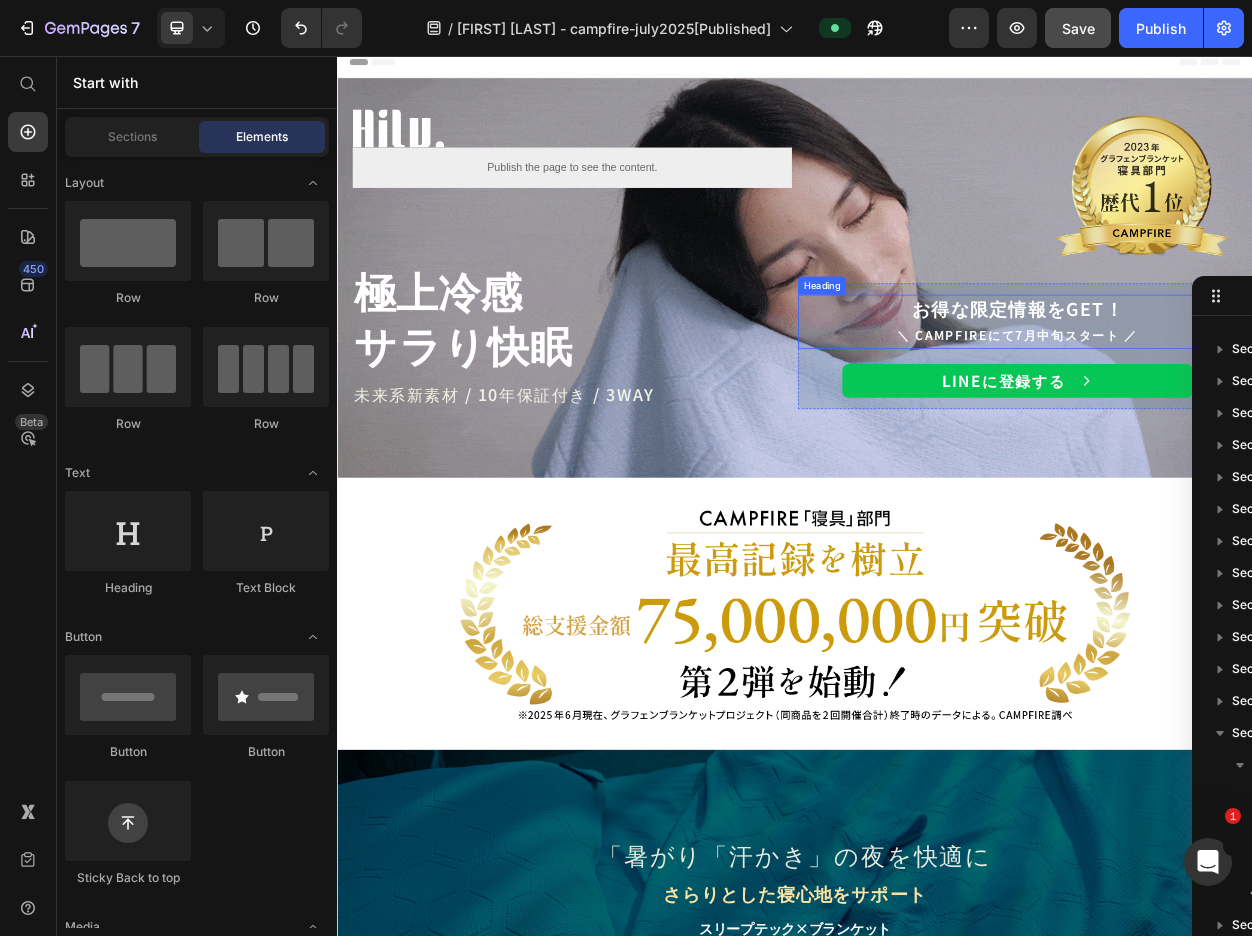 click on "お得な限定情報をGET！" at bounding box center (1229, 387) 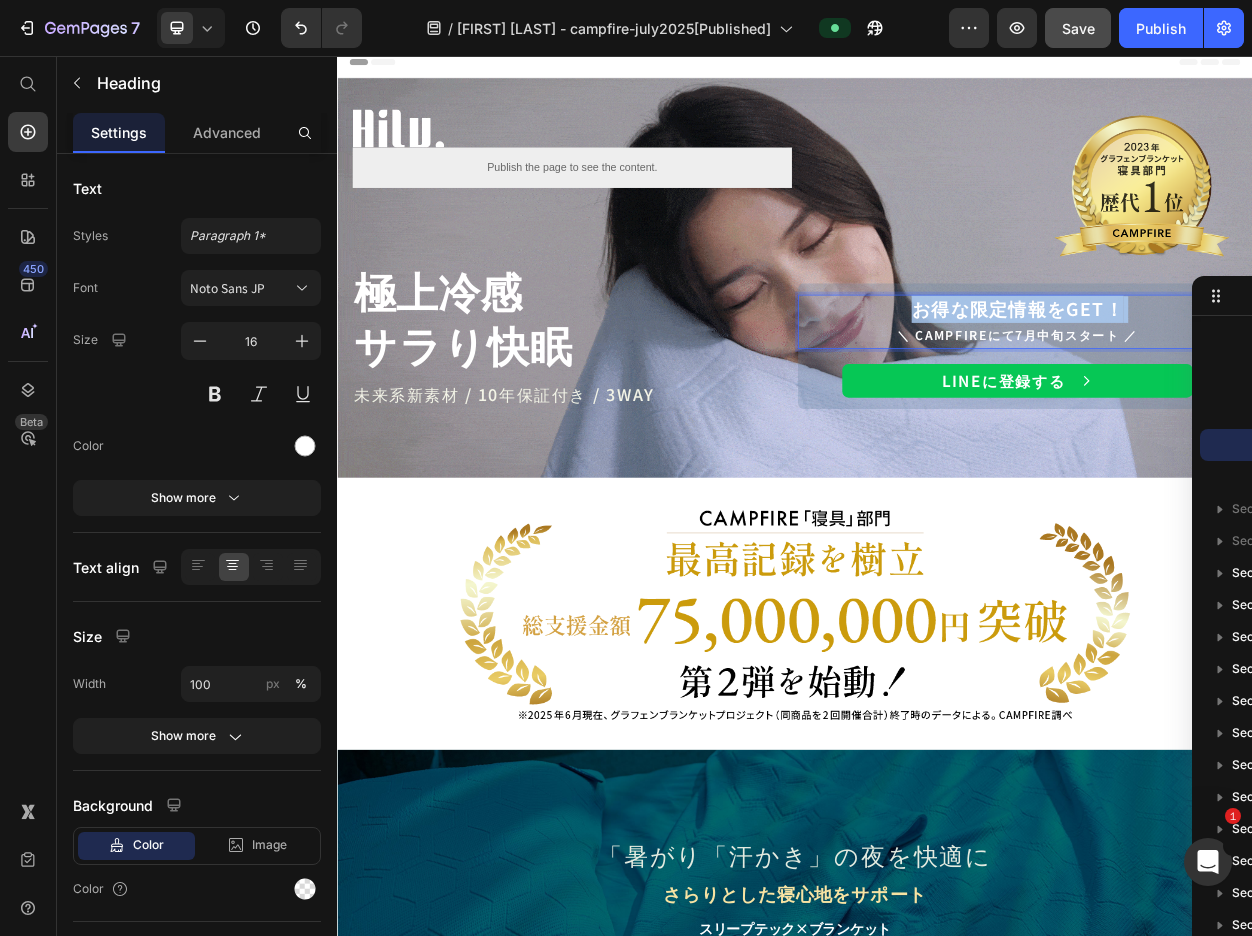 click on "お得な限定情報をGET！" at bounding box center (1229, 387) 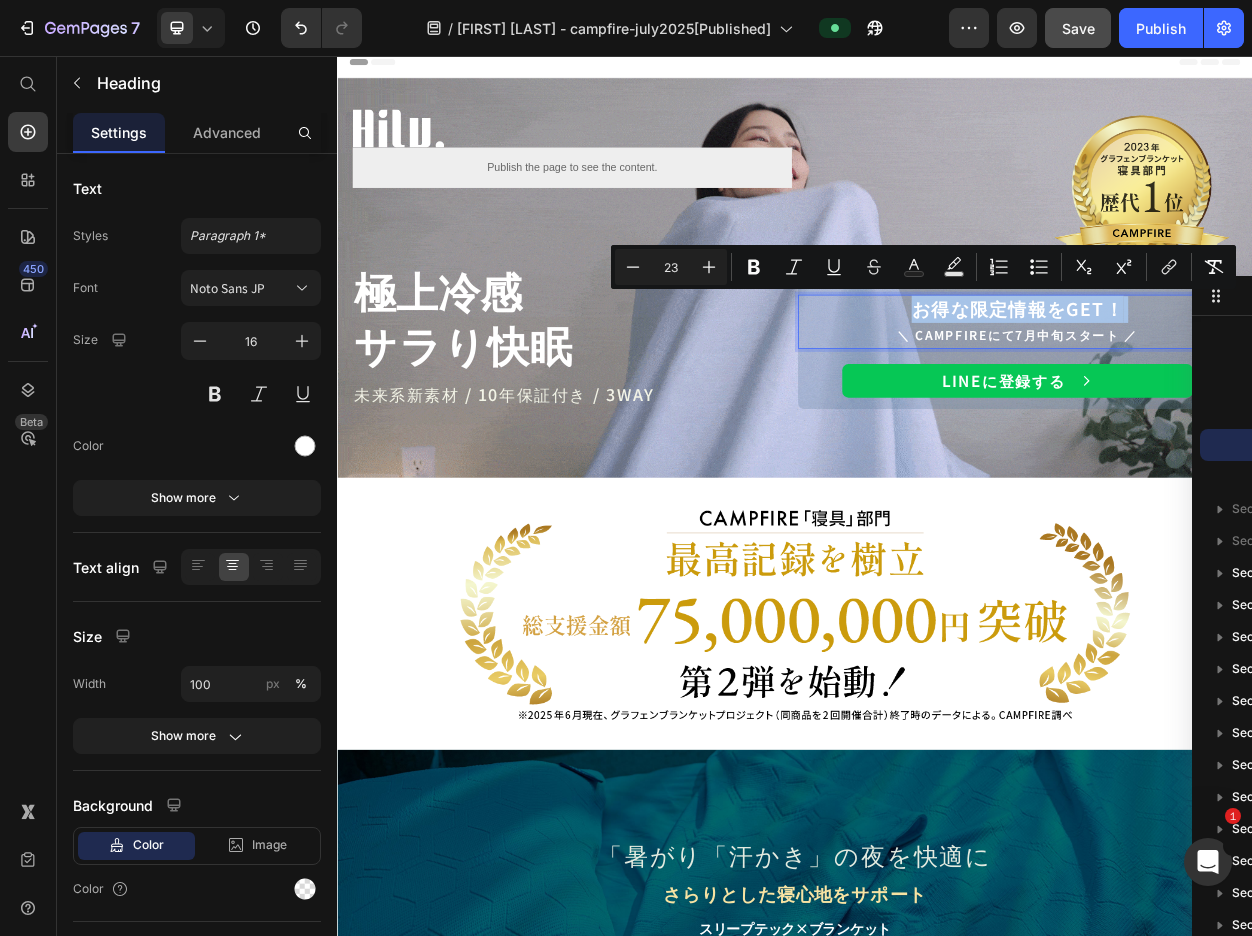 copy on "お得な限定情報をGET！" 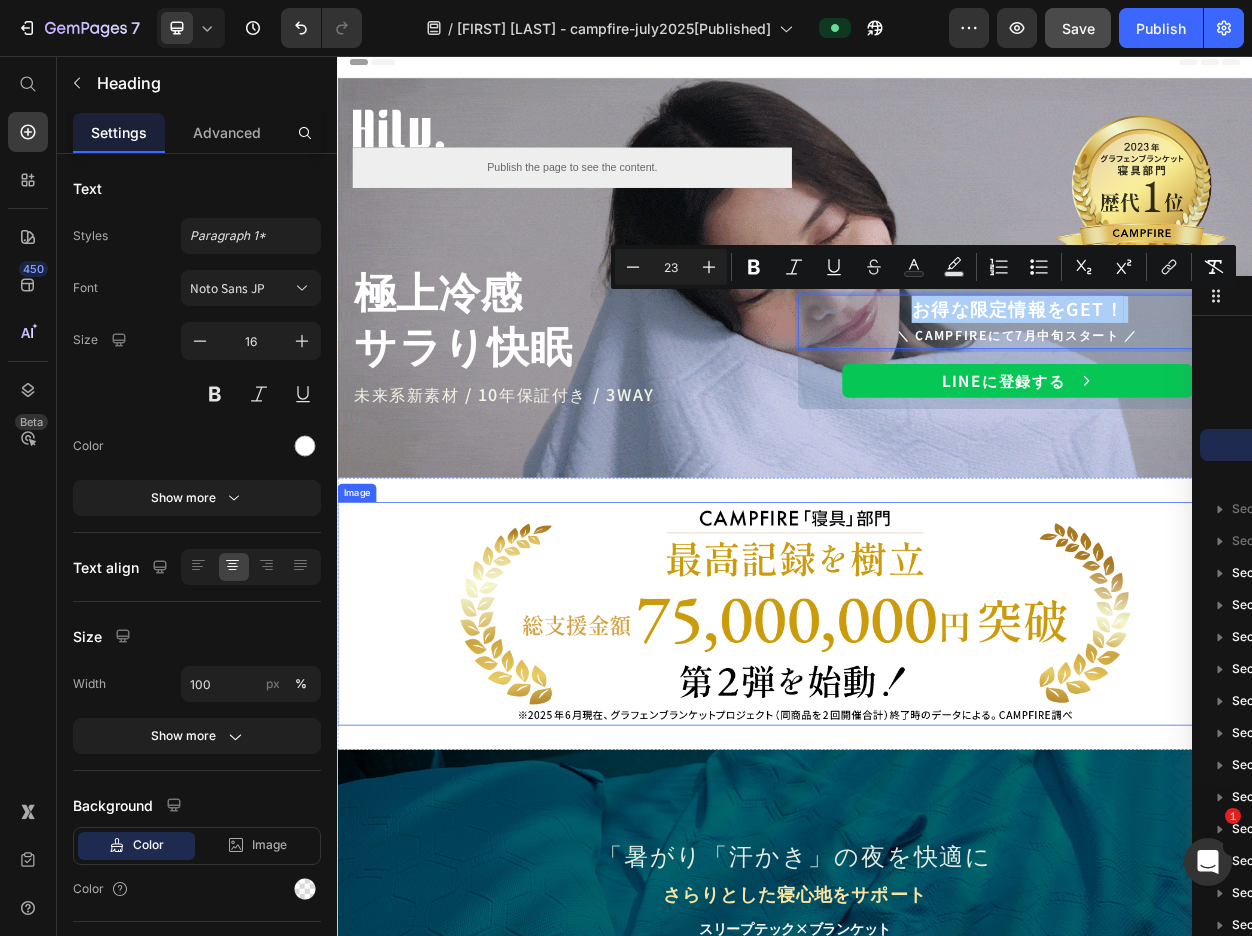 click at bounding box center (937, 787) 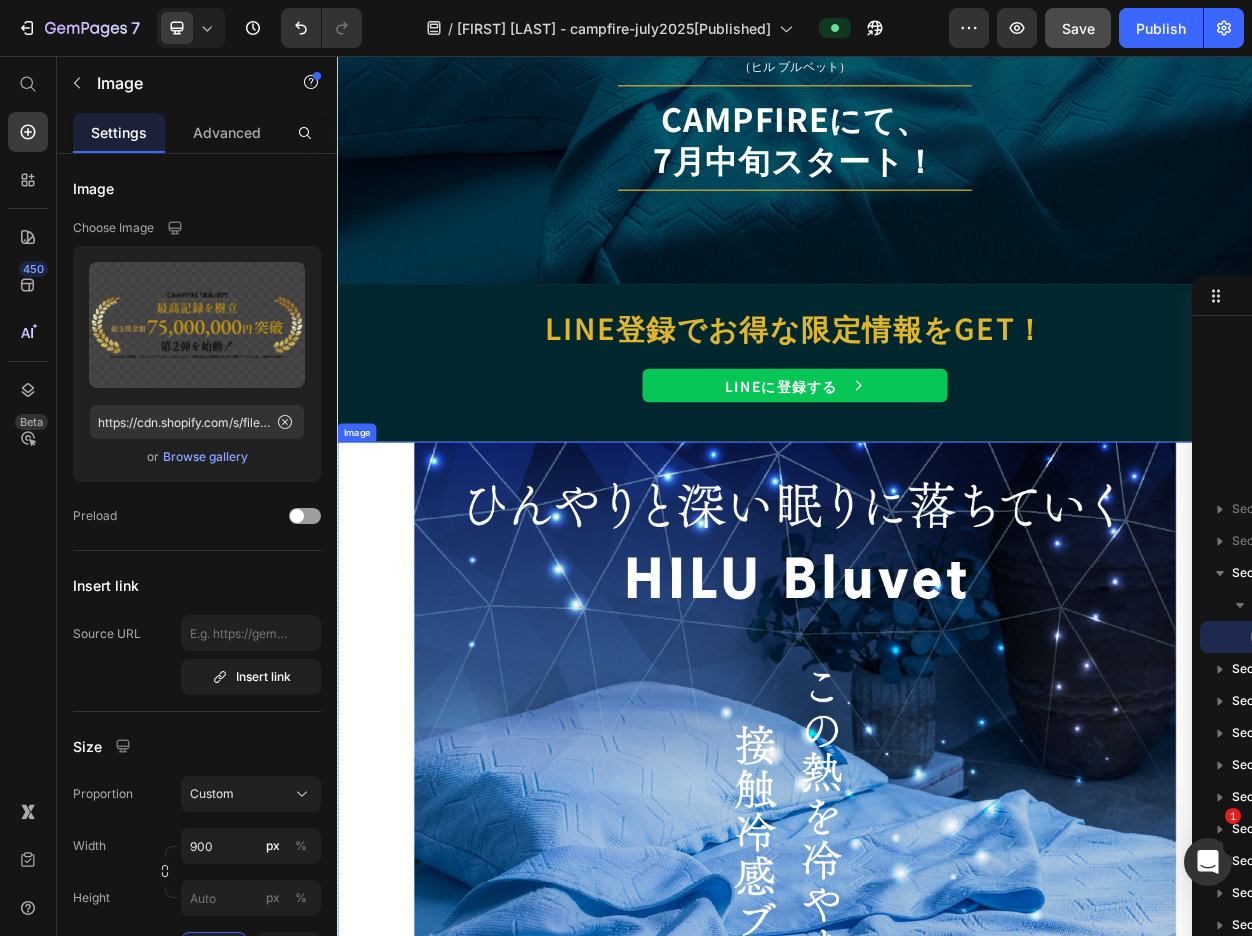 scroll, scrollTop: 1228, scrollLeft: 0, axis: vertical 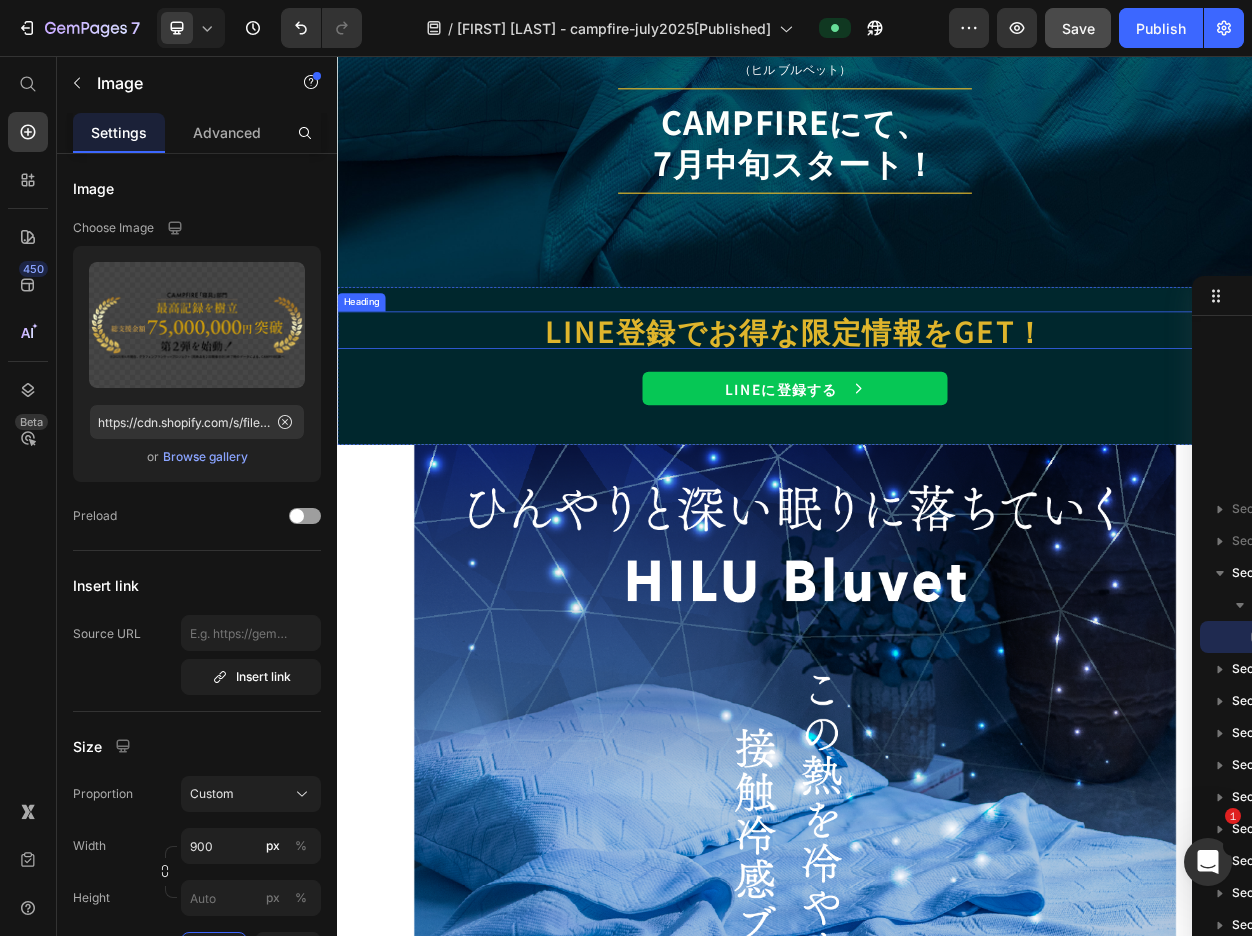 click on "LINE登録でお得な限定情報をGET！" at bounding box center [937, 416] 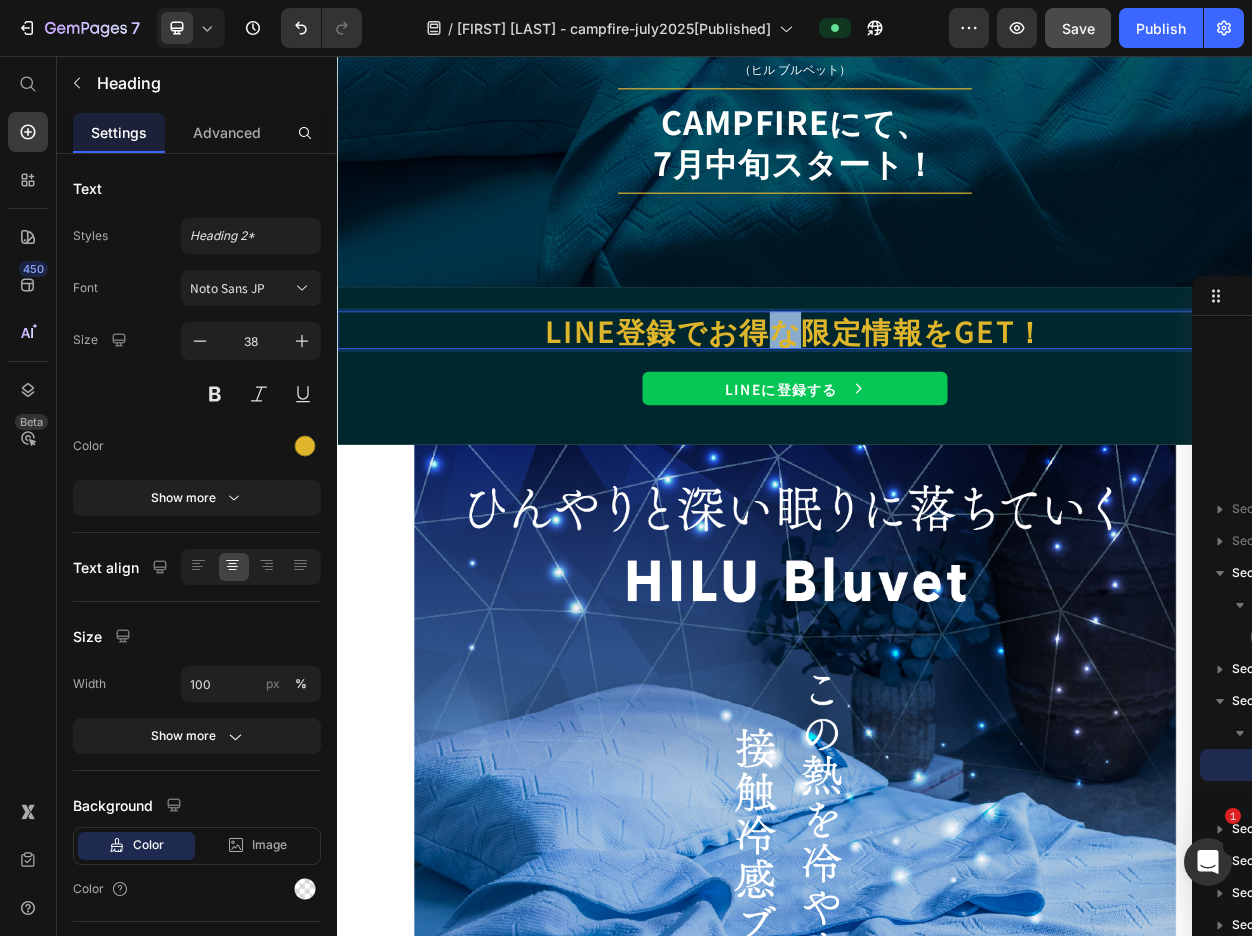 click on "LINE登録でお得な限定情報をGET！" at bounding box center (937, 416) 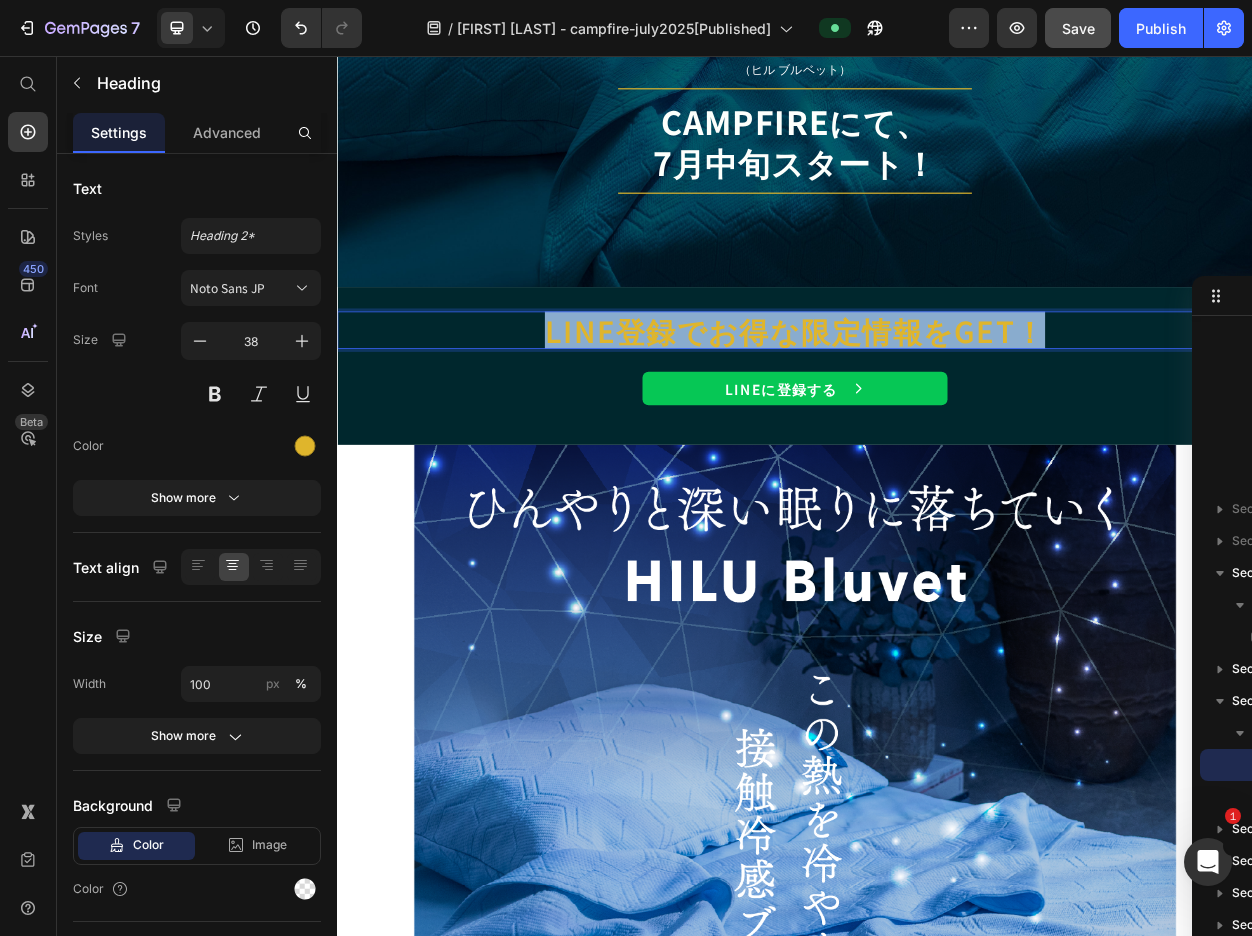 click on "LINE登録でお得な限定情報をGET！" at bounding box center (937, 416) 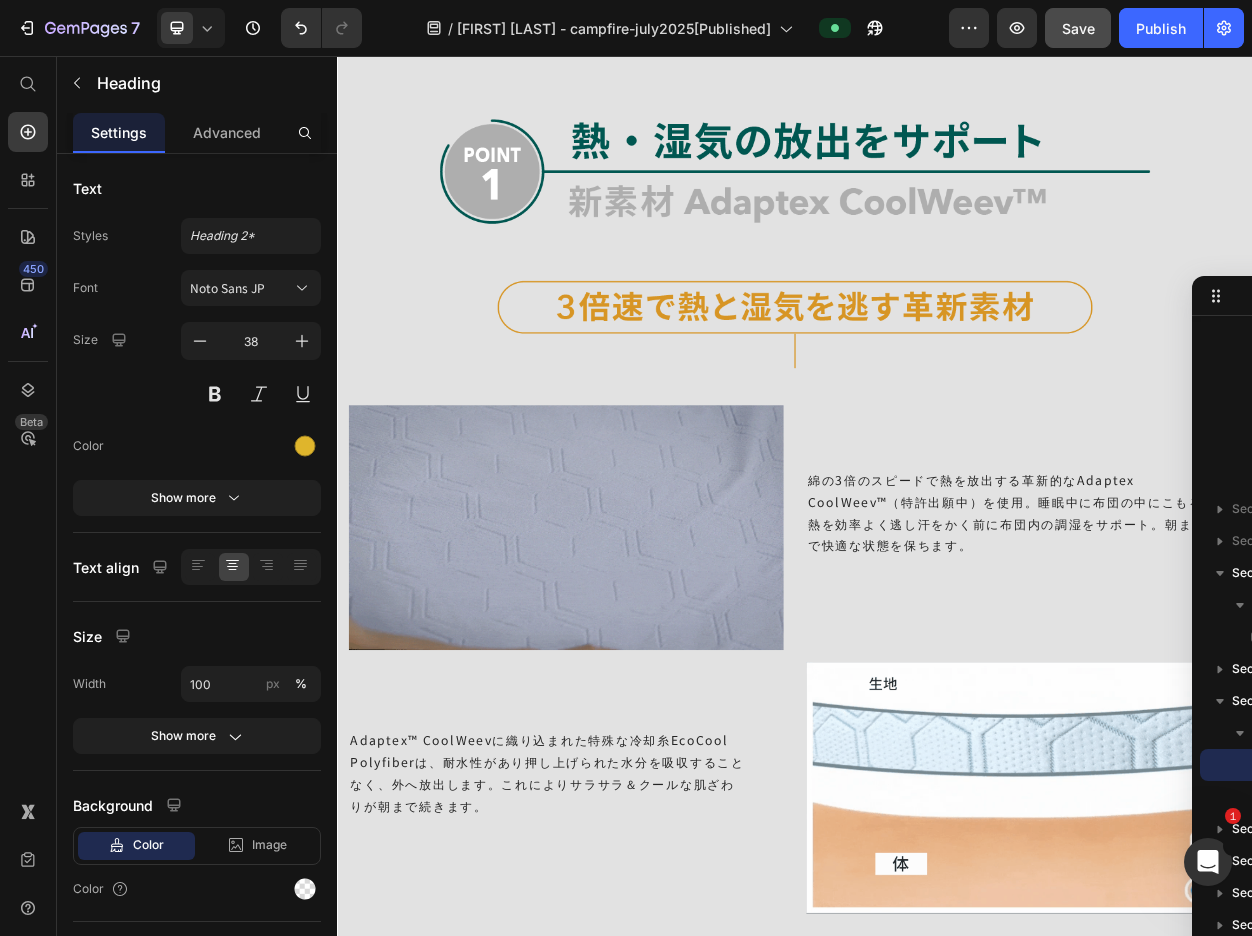 scroll, scrollTop: 8382, scrollLeft: 0, axis: vertical 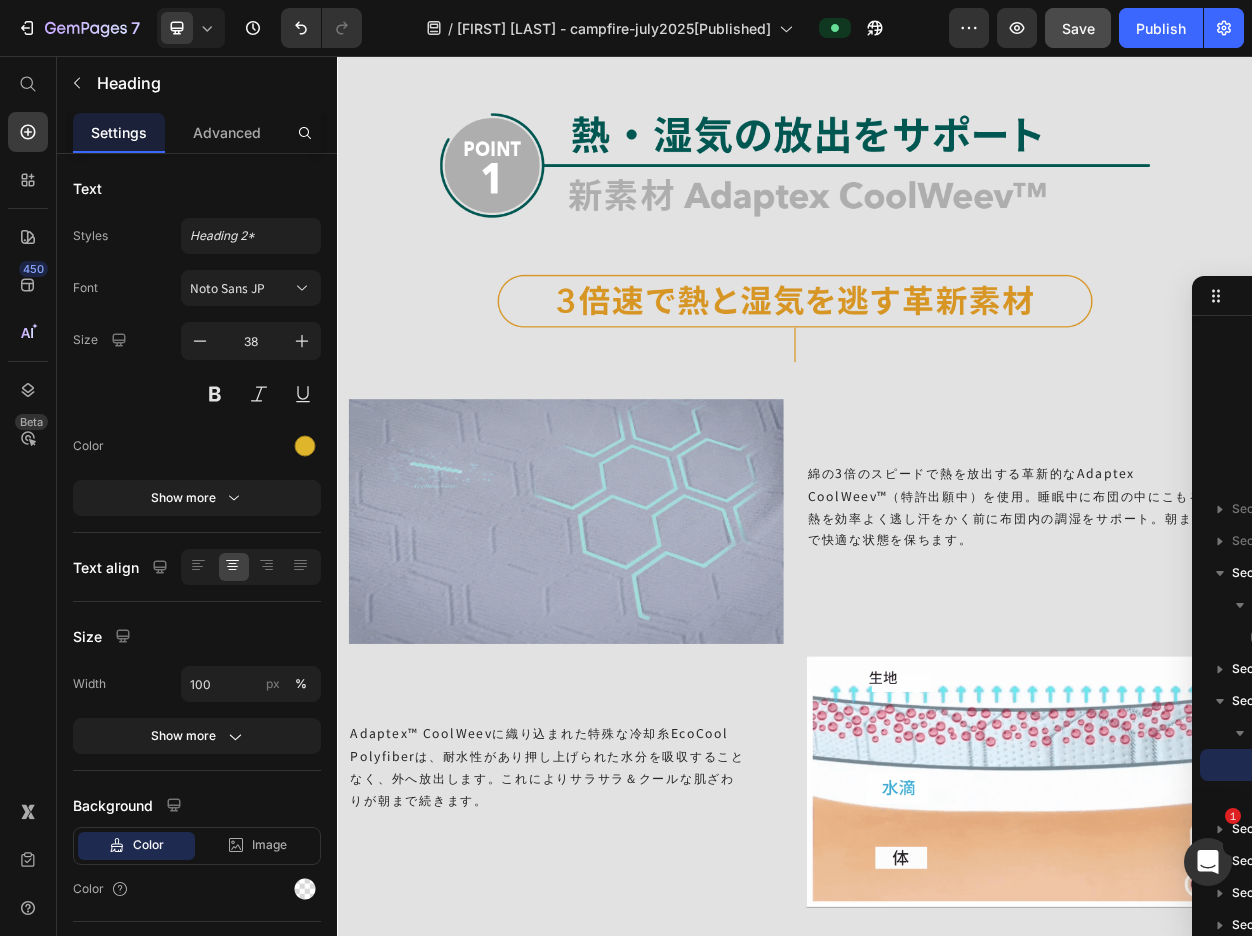 click on "LINE登録でお得な限定情報をGET！" at bounding box center [937, -218] 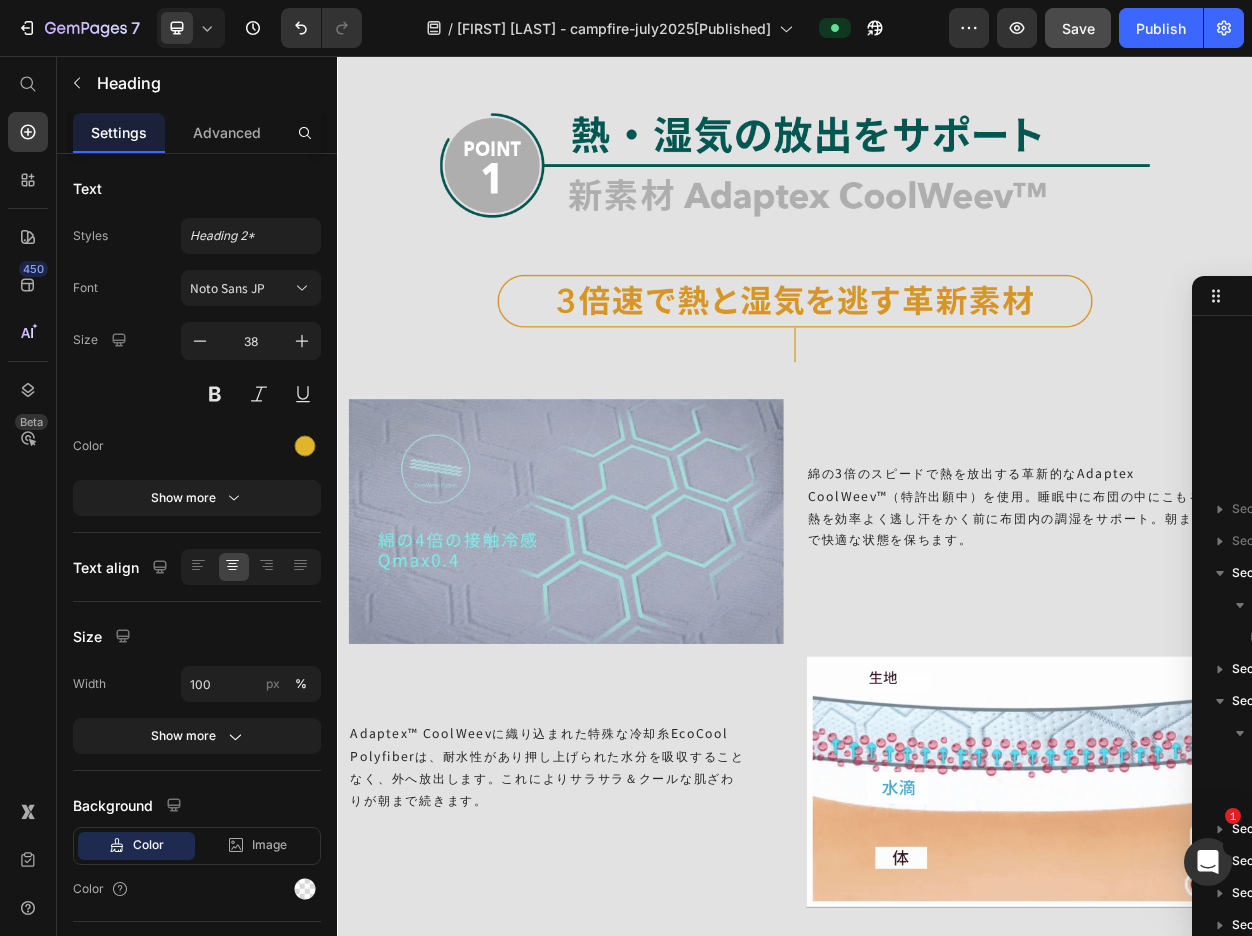 scroll, scrollTop: 763, scrollLeft: 0, axis: vertical 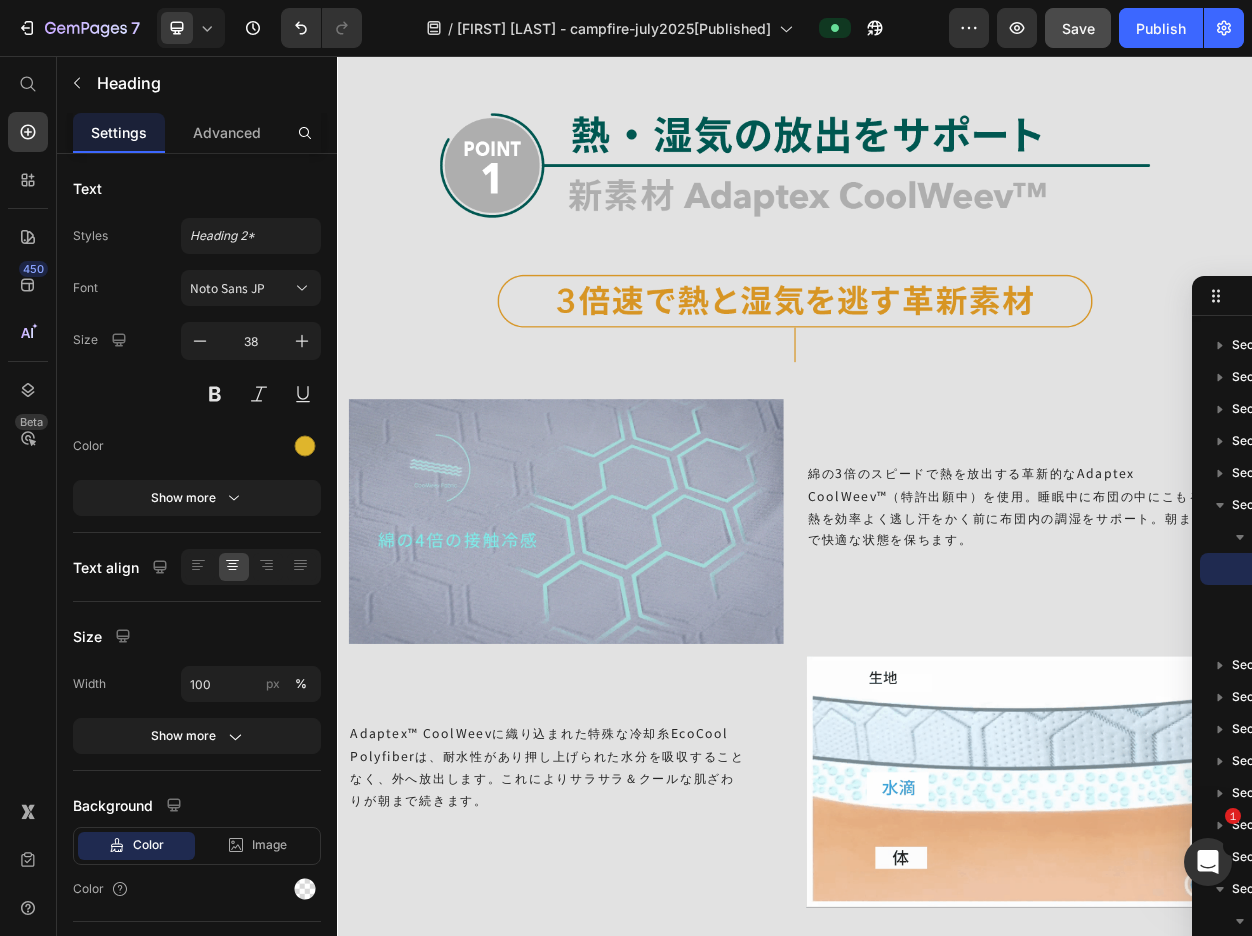 click on "LINE登録でお得な限定情報をGET！" at bounding box center (937, -218) 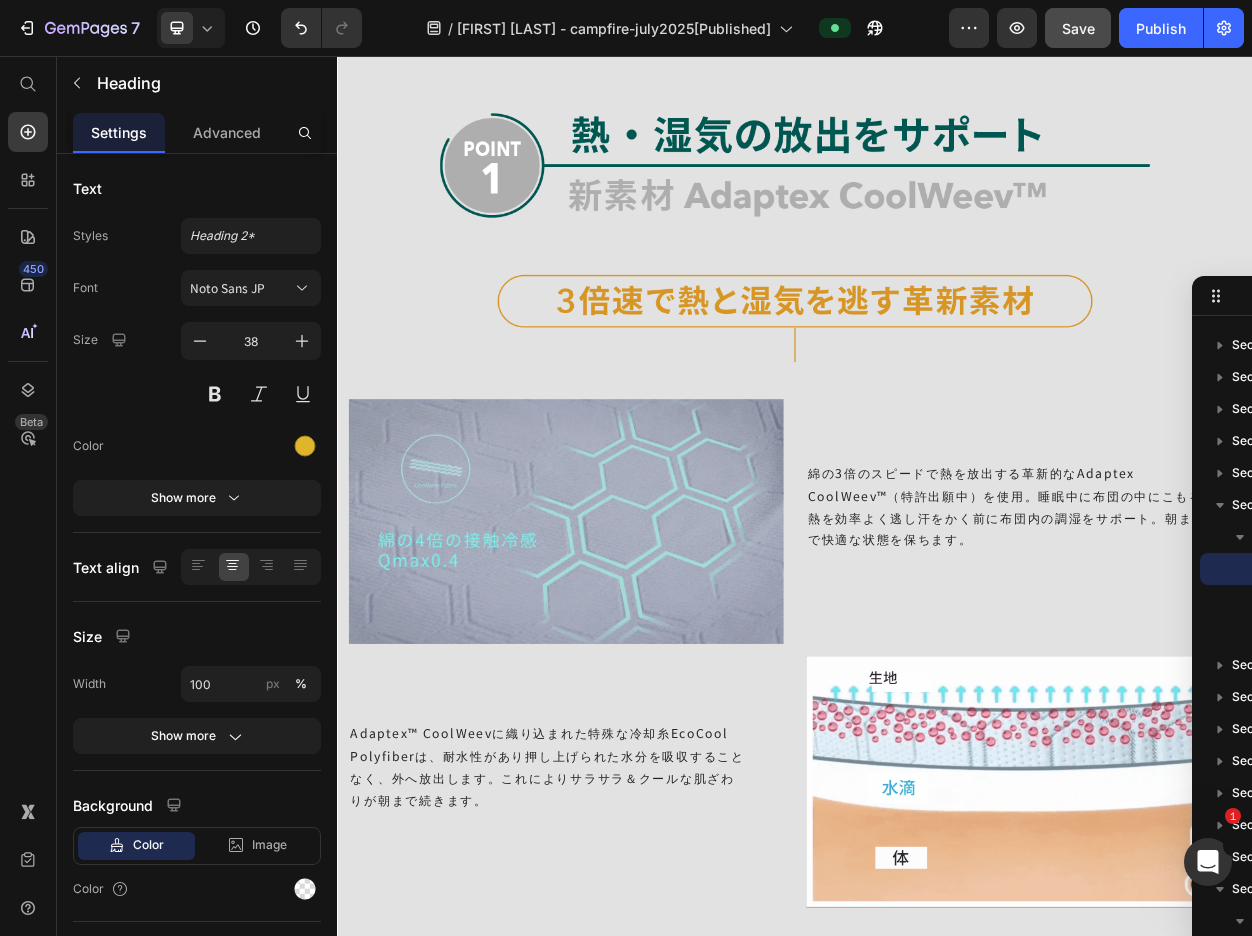 click on "LINE登録でお得な限定情報をGET！" at bounding box center (937, -218) 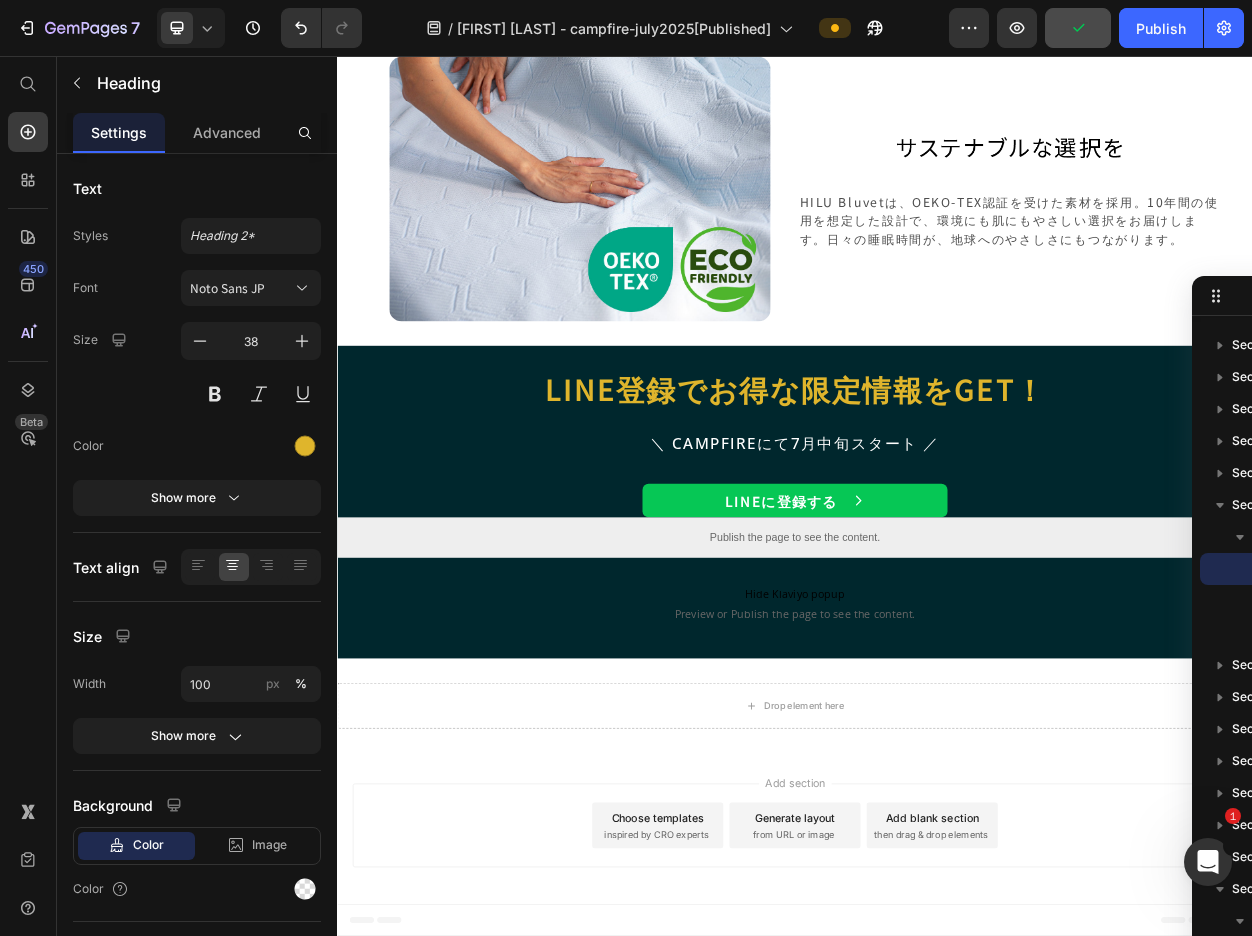 scroll, scrollTop: 14958, scrollLeft: 0, axis: vertical 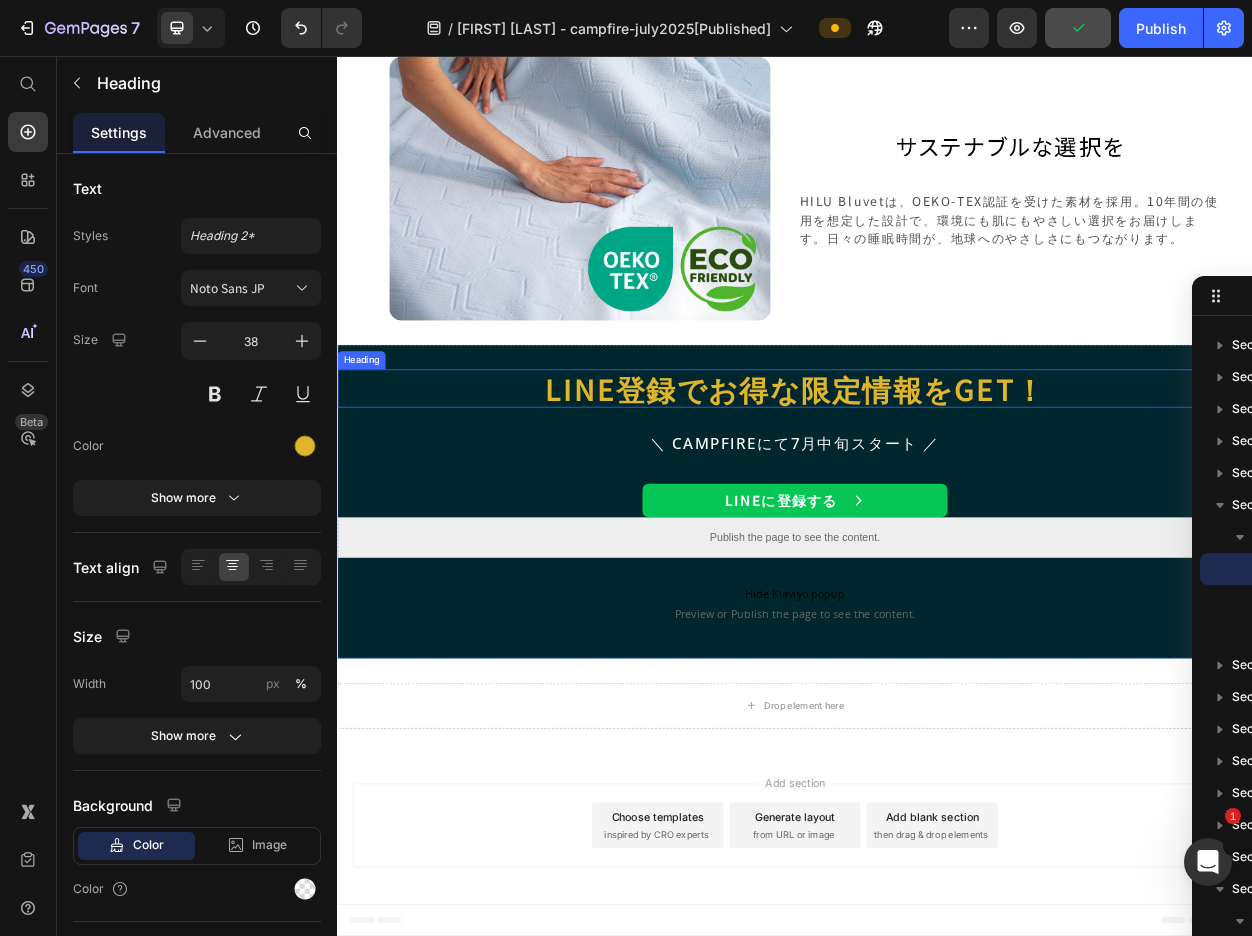 click on "LINE登録でお得な限定情報をGET！" at bounding box center (937, 492) 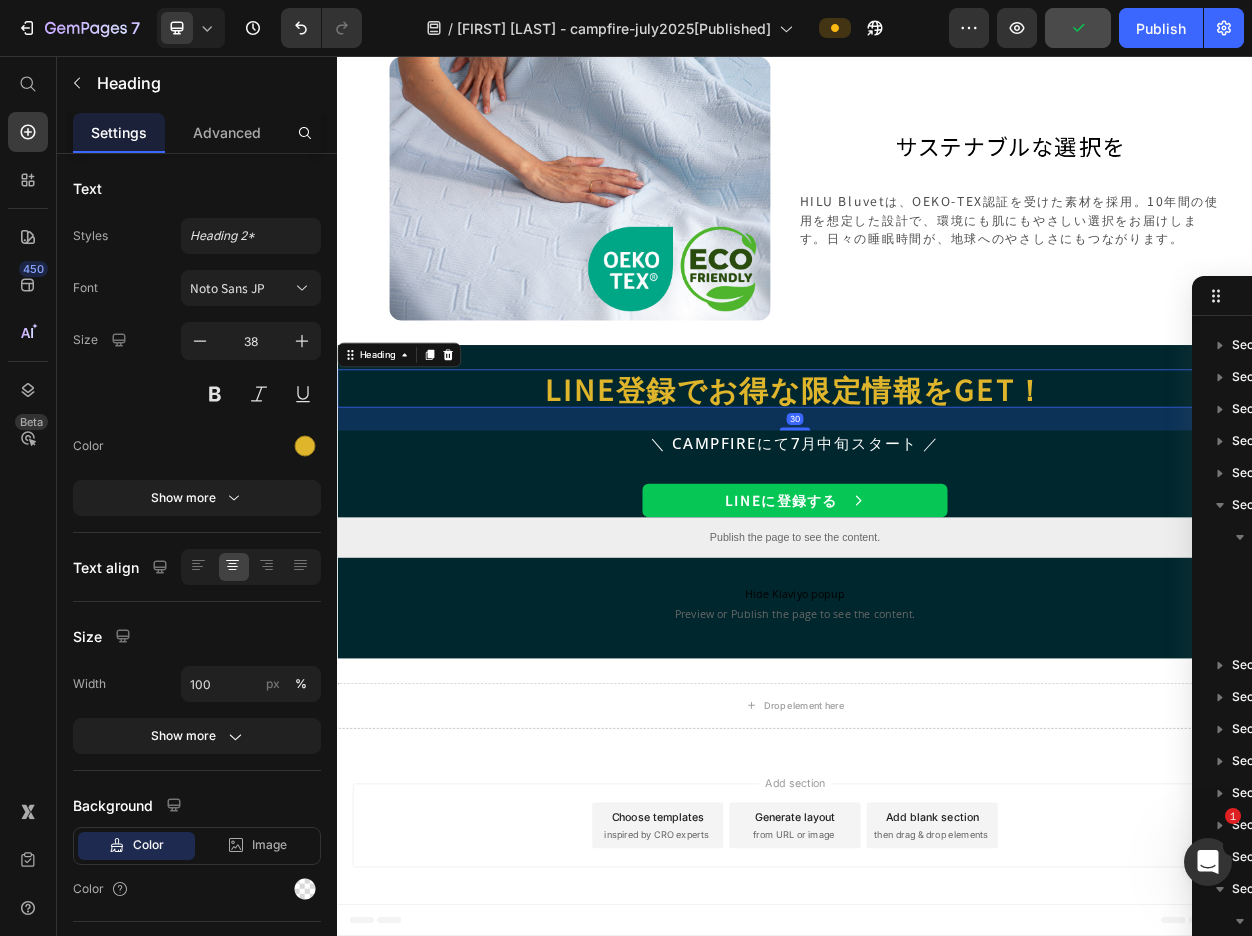 scroll, scrollTop: 1015, scrollLeft: 0, axis: vertical 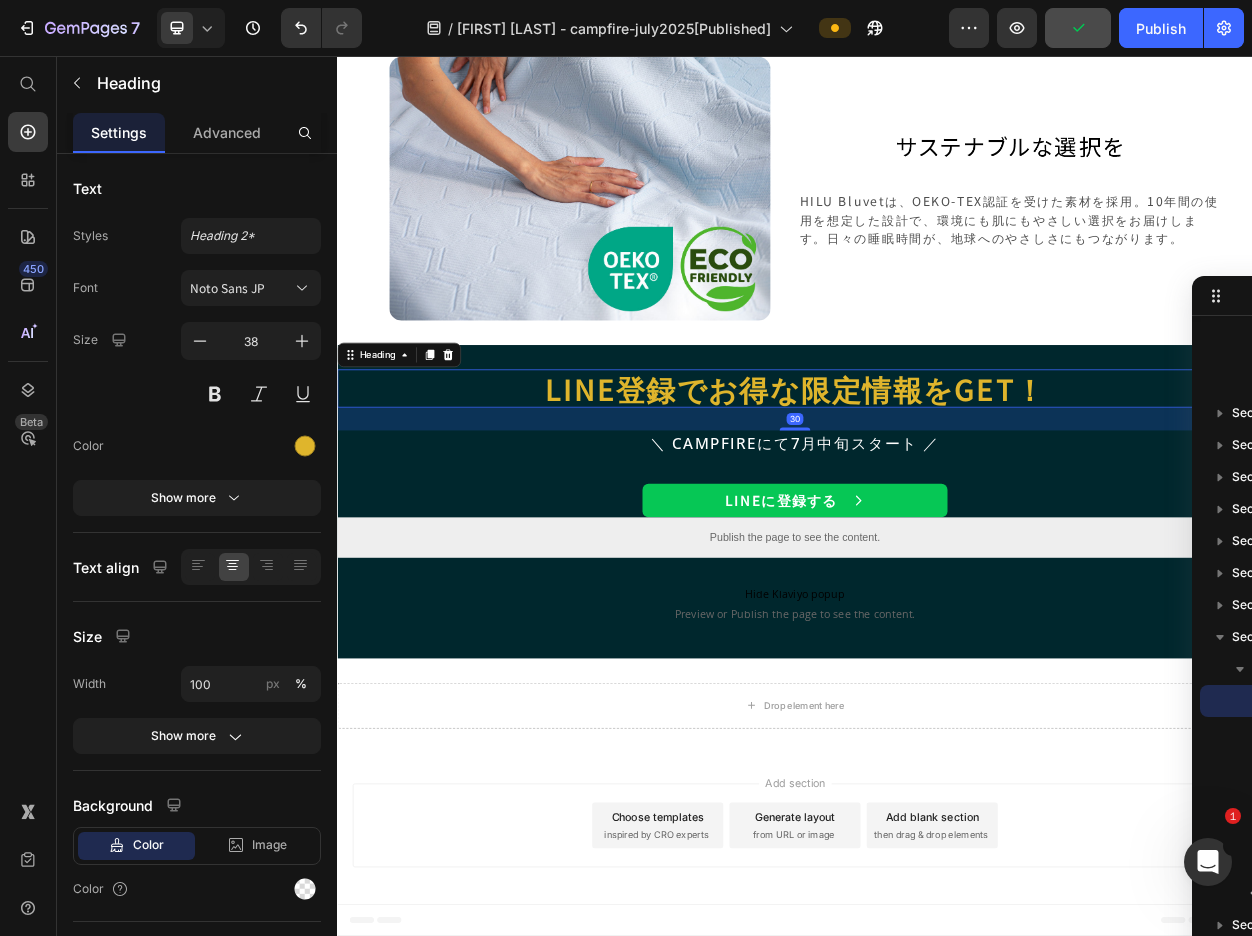 click on "LINE登録でお得な限定情報をGET！" at bounding box center [937, 492] 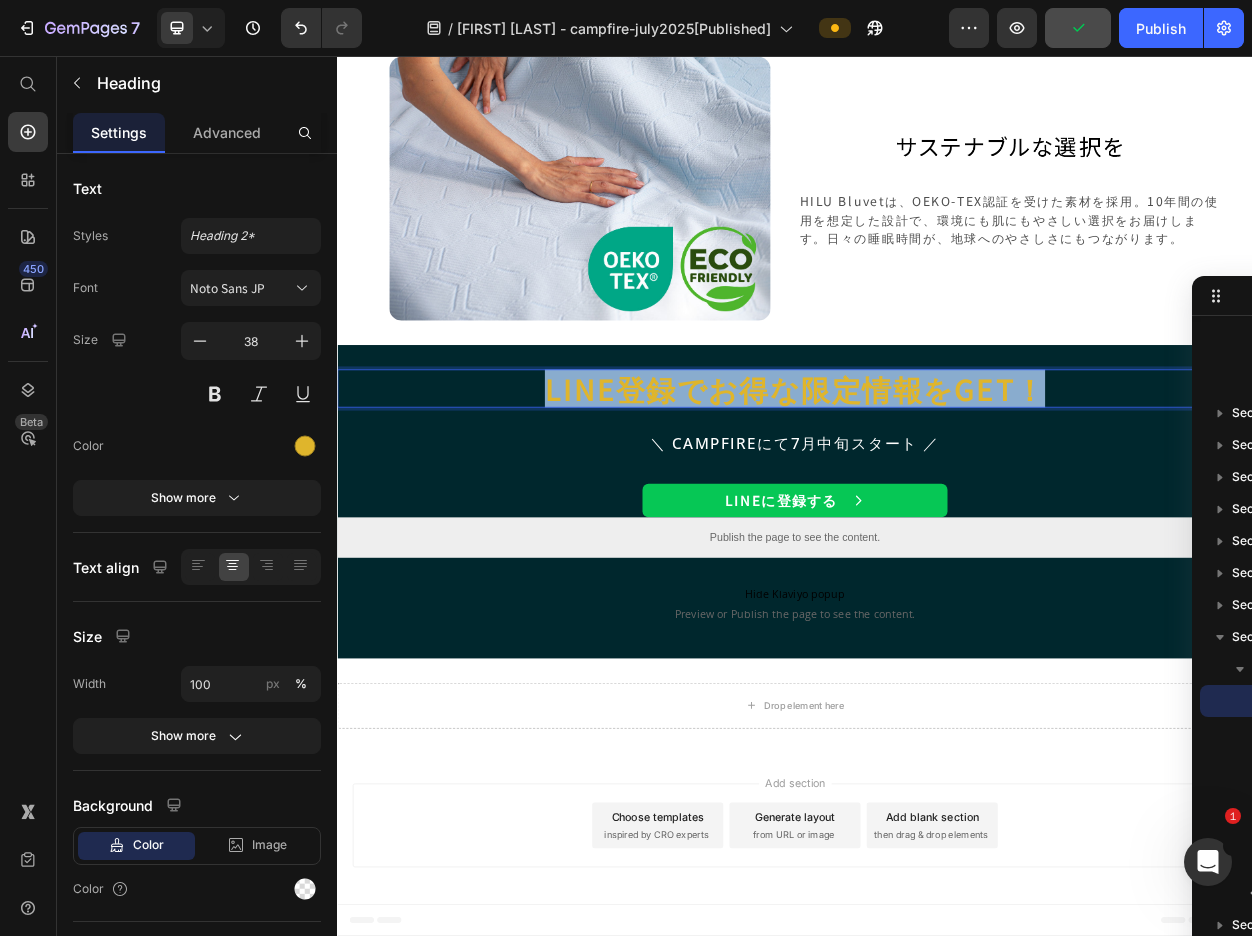 click on "LINE登録でお得な限定情報をGET！" at bounding box center (937, 492) 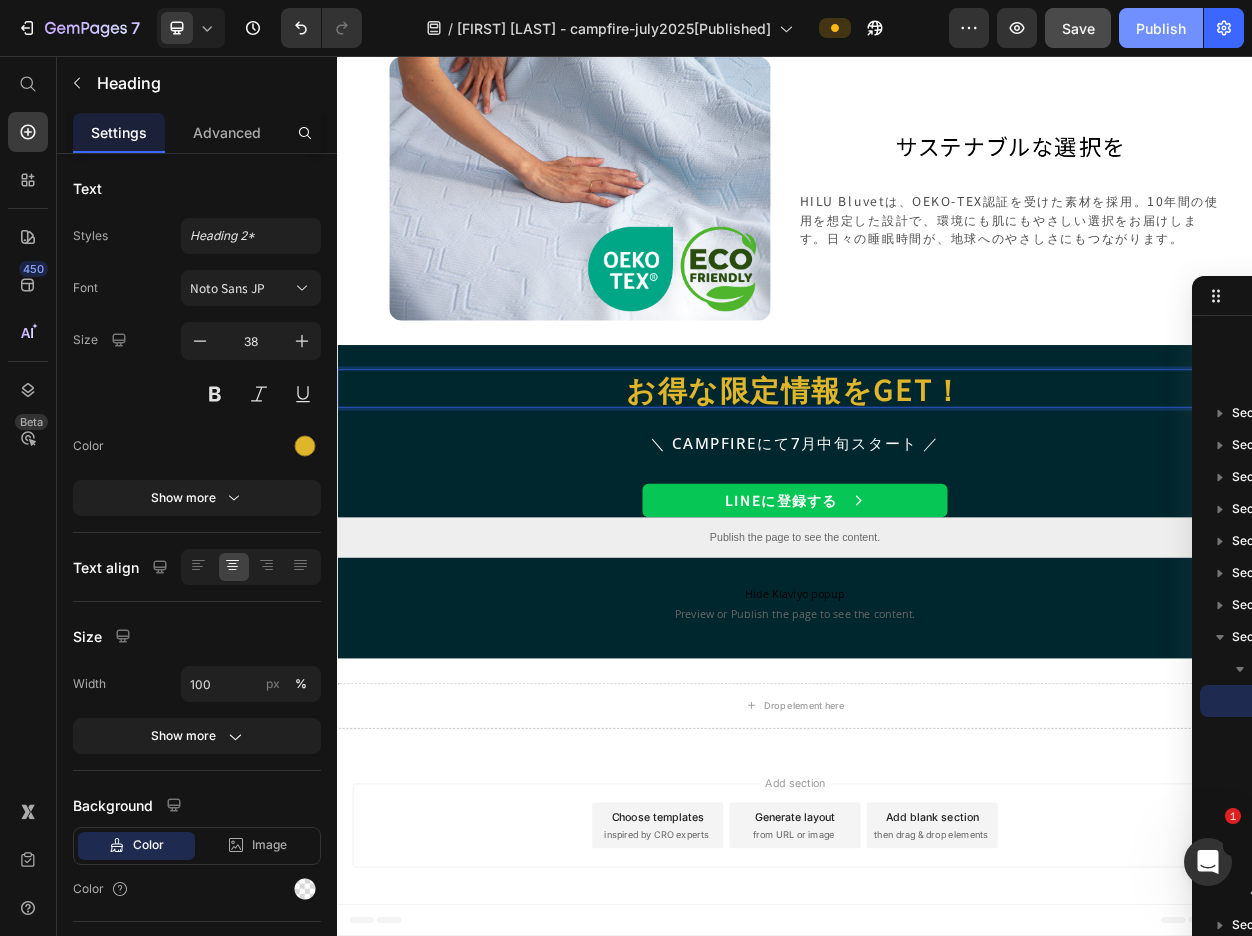 click on "Publish" 